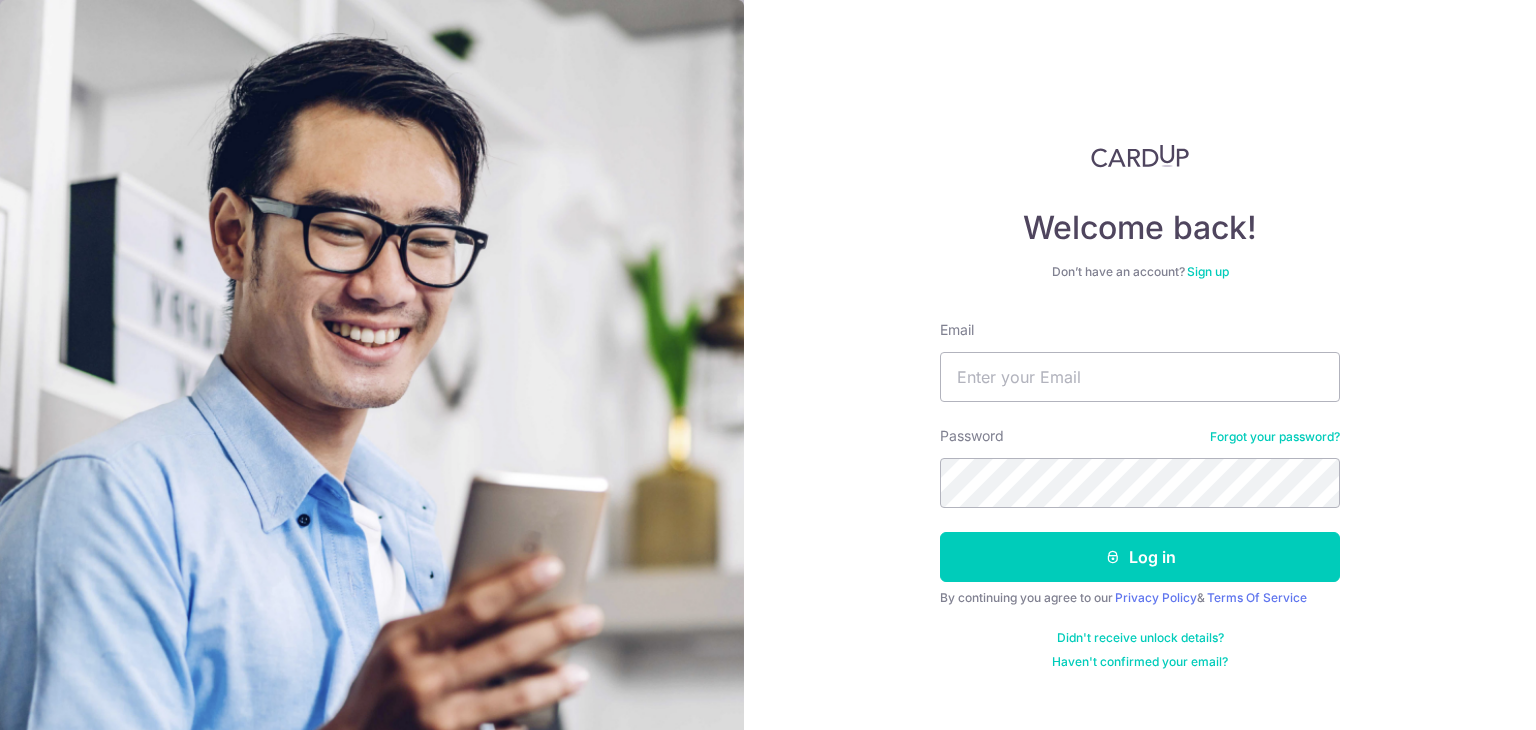 scroll, scrollTop: 0, scrollLeft: 0, axis: both 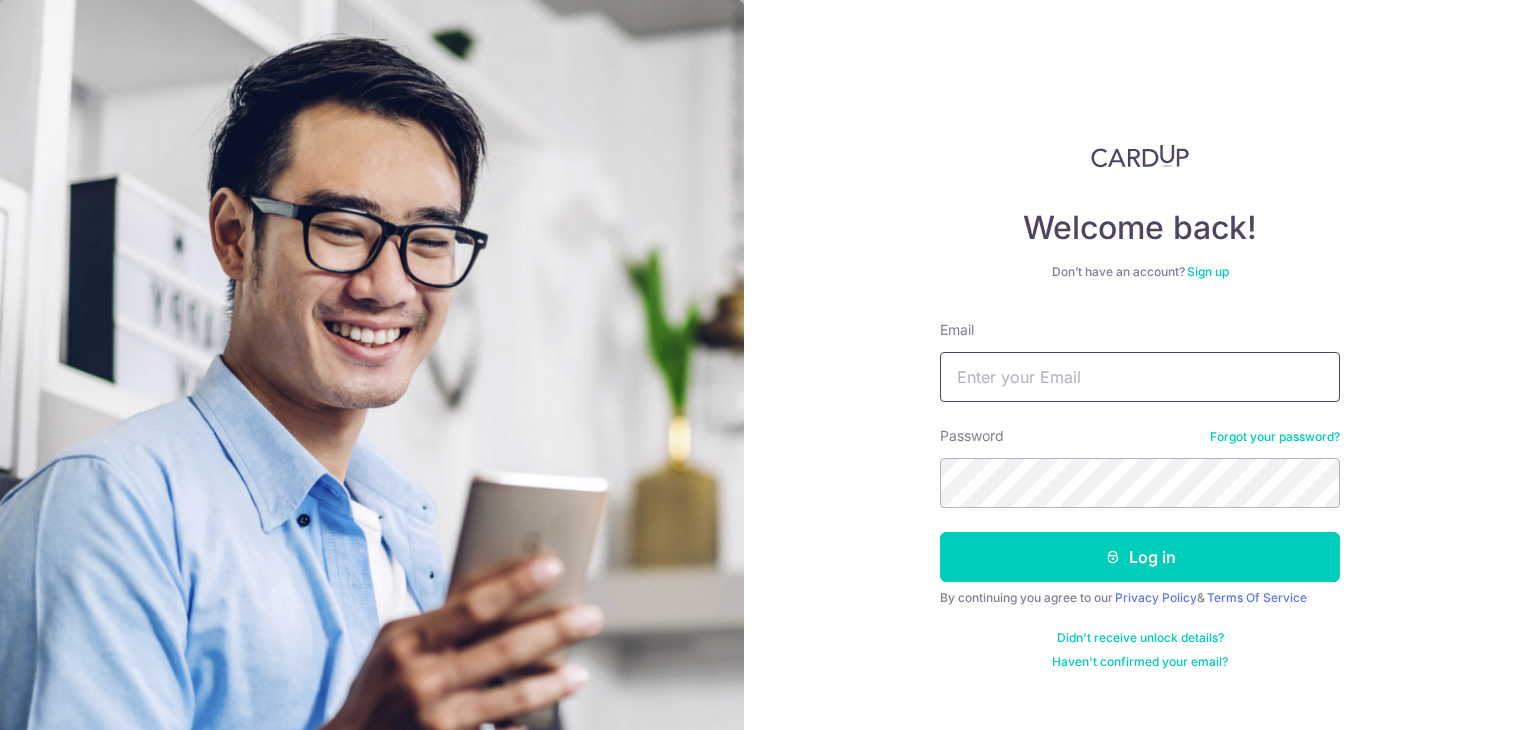 click on "Email" at bounding box center (1140, 377) 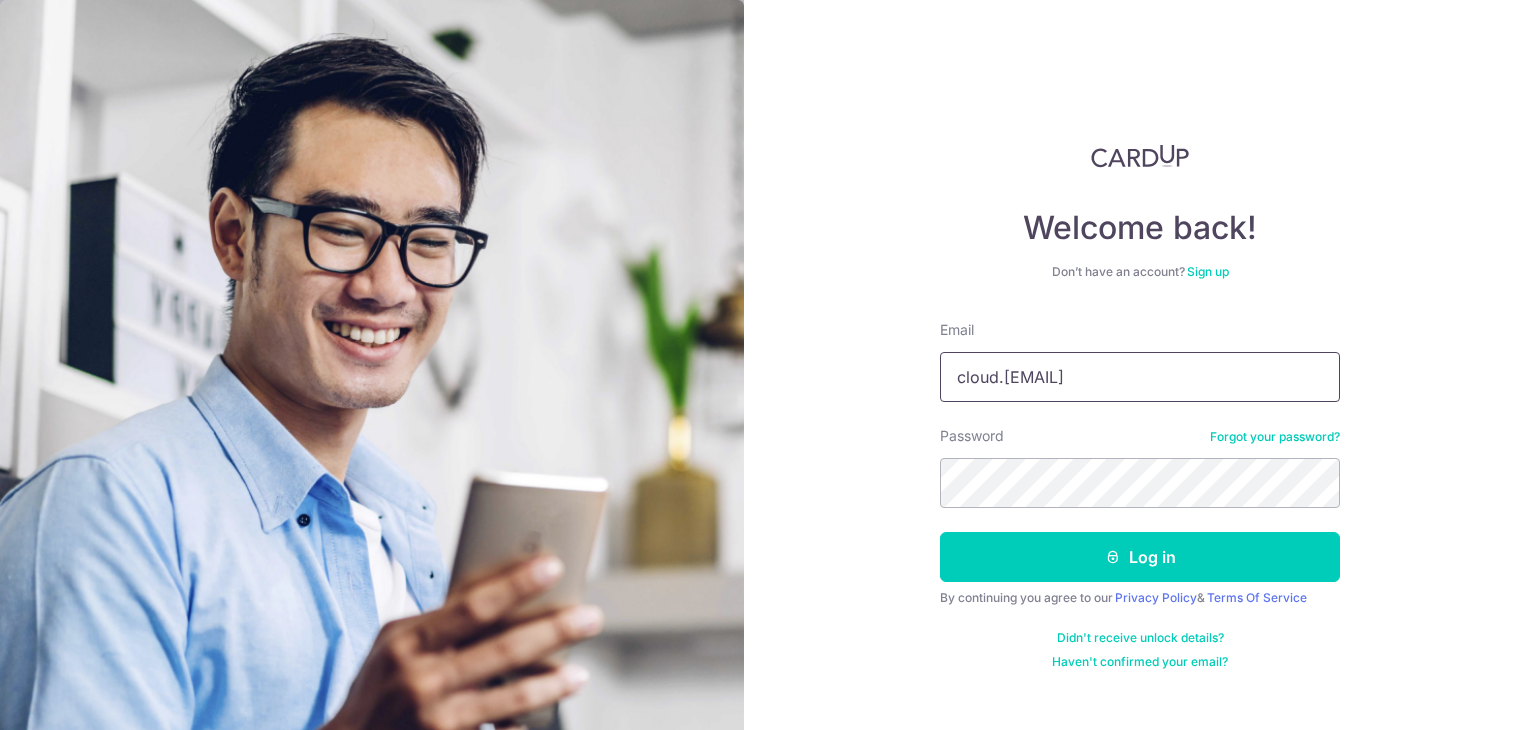 type on "[USERNAME]@[example.com]" 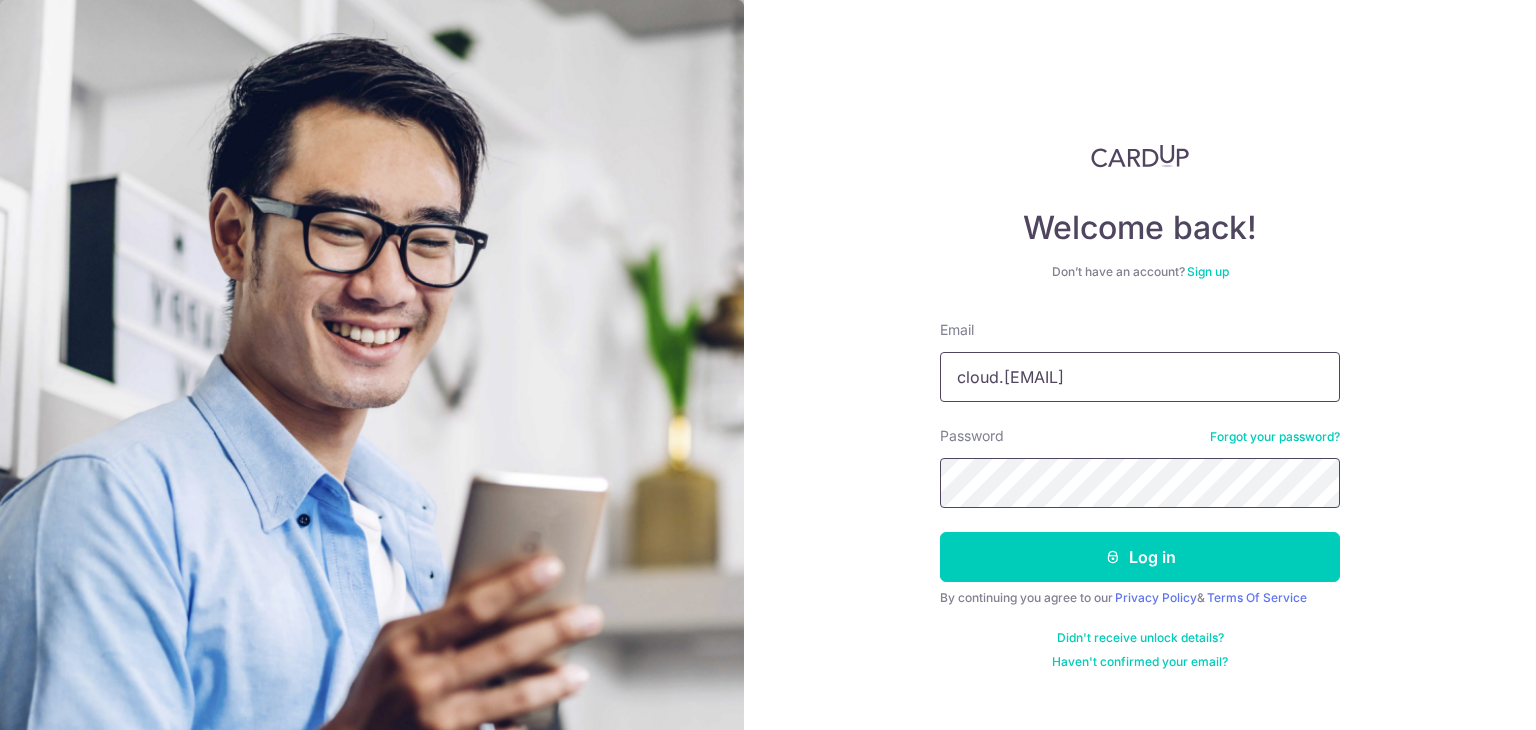 click on "Log in" at bounding box center [1140, 557] 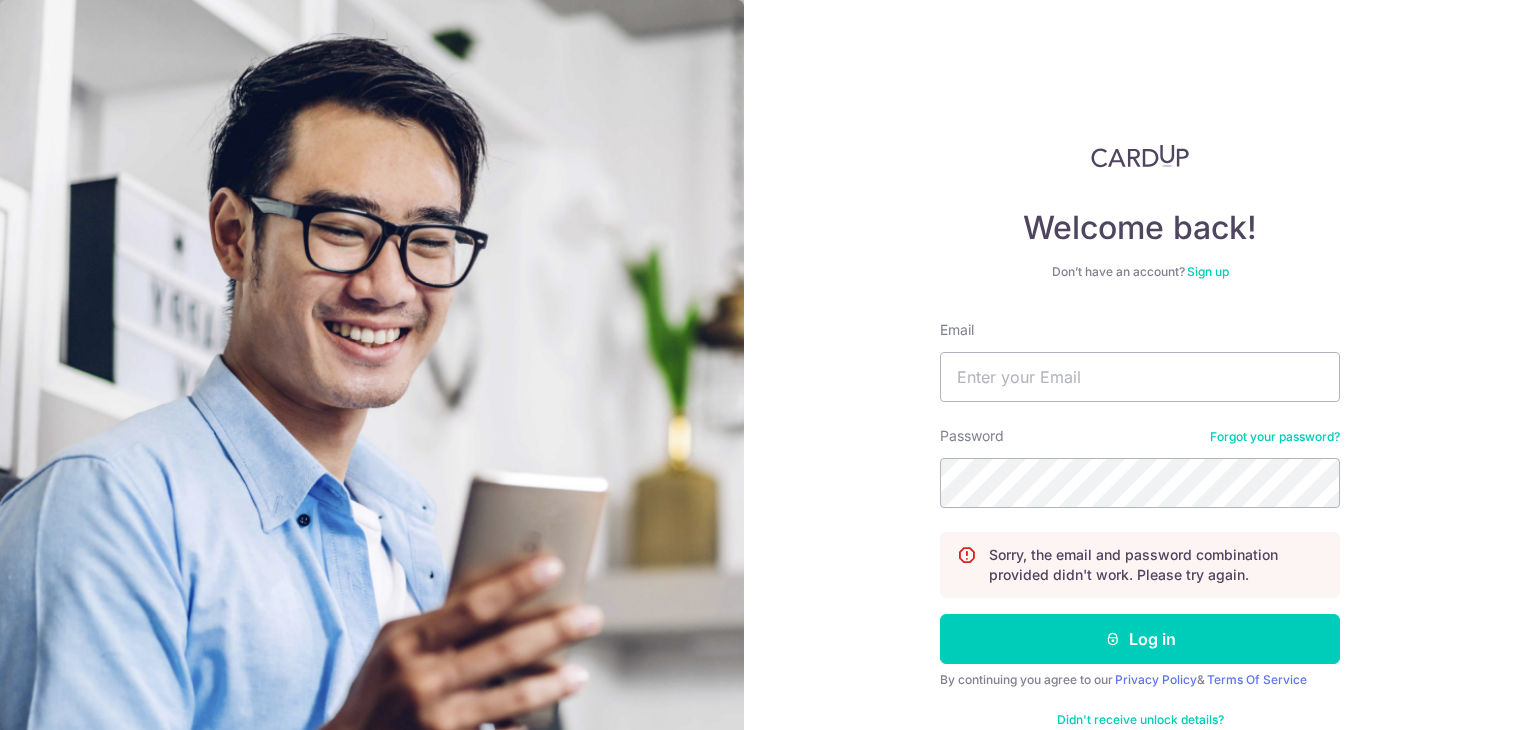 scroll, scrollTop: 0, scrollLeft: 0, axis: both 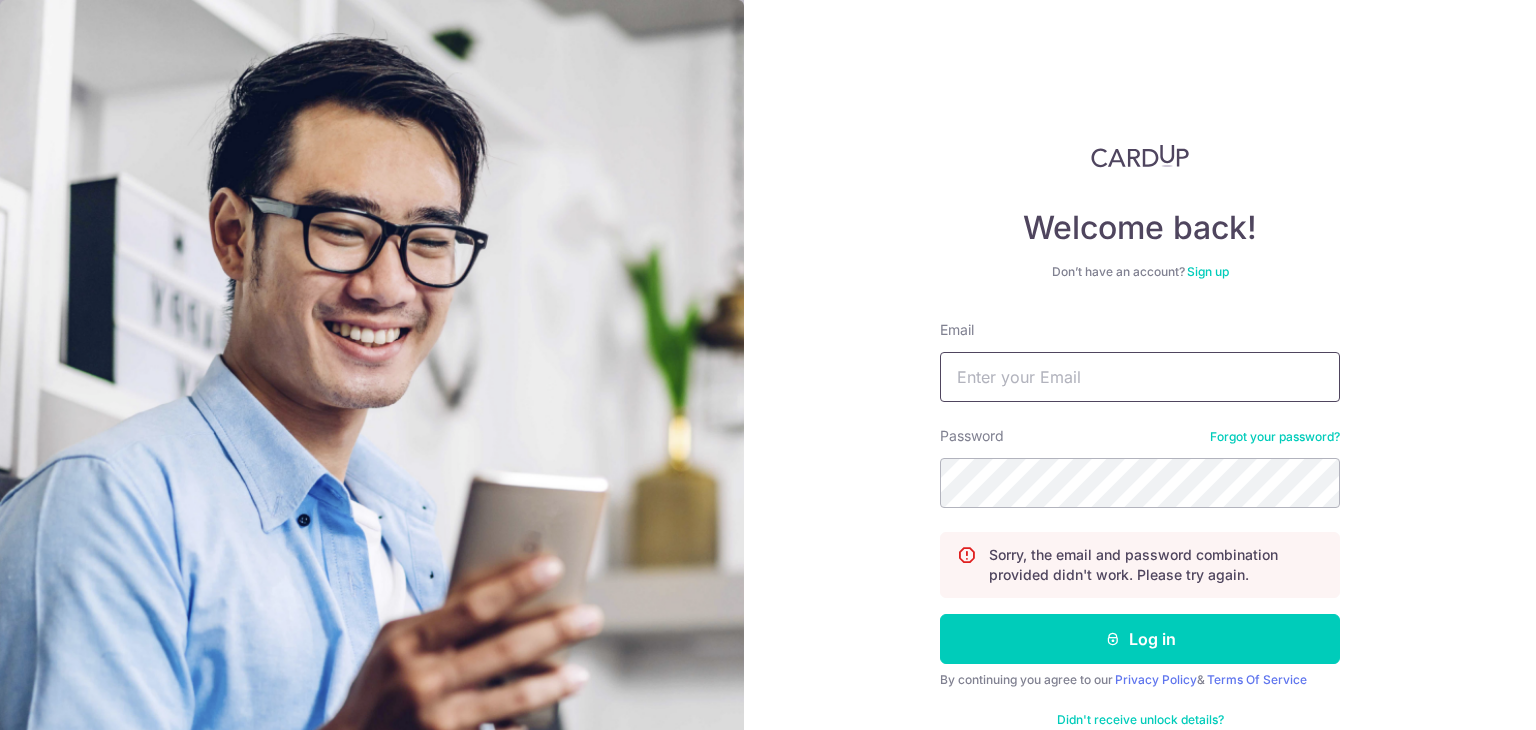 drag, startPoint x: 0, startPoint y: 0, endPoint x: 1120, endPoint y: 385, distance: 1184.3247 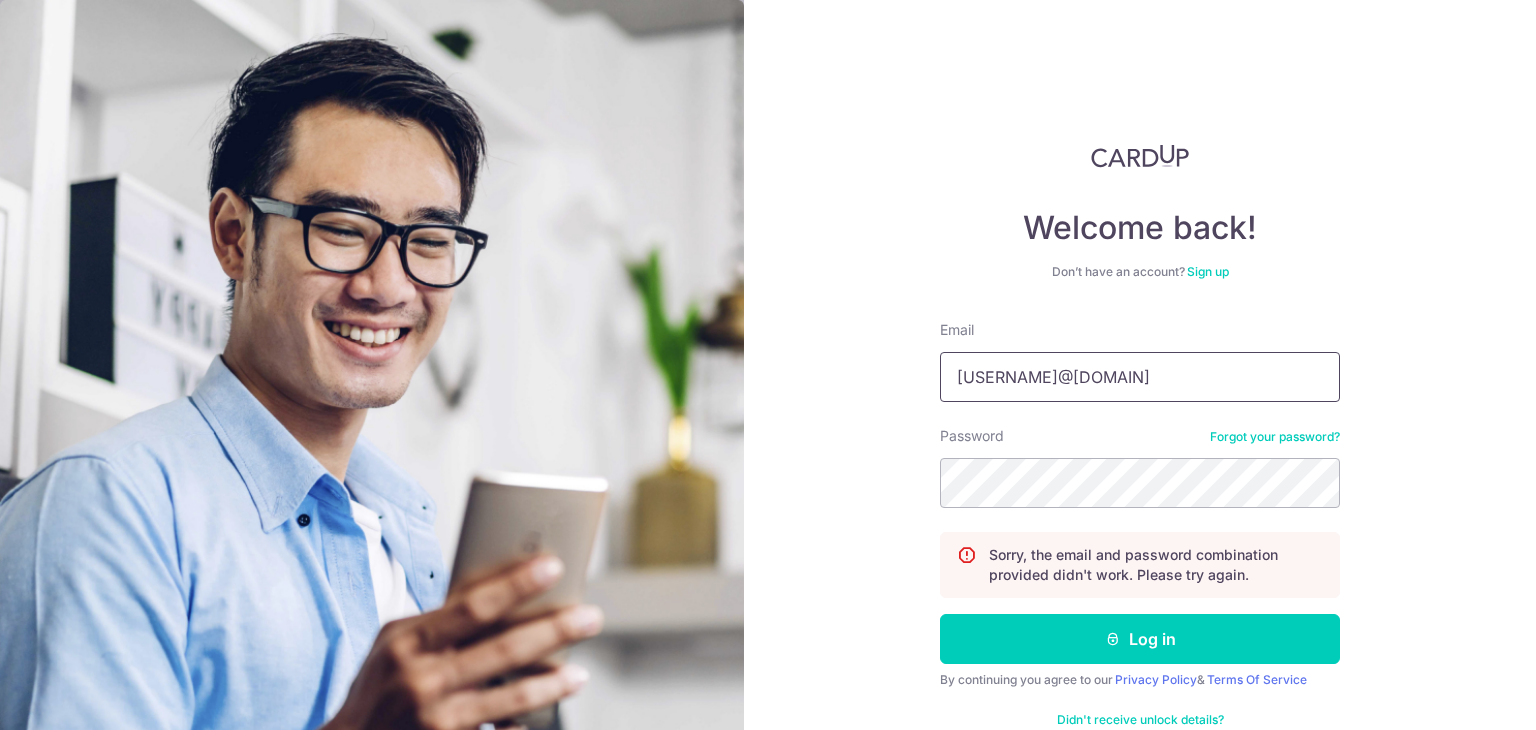 type on "[USERNAME]@[example.com]" 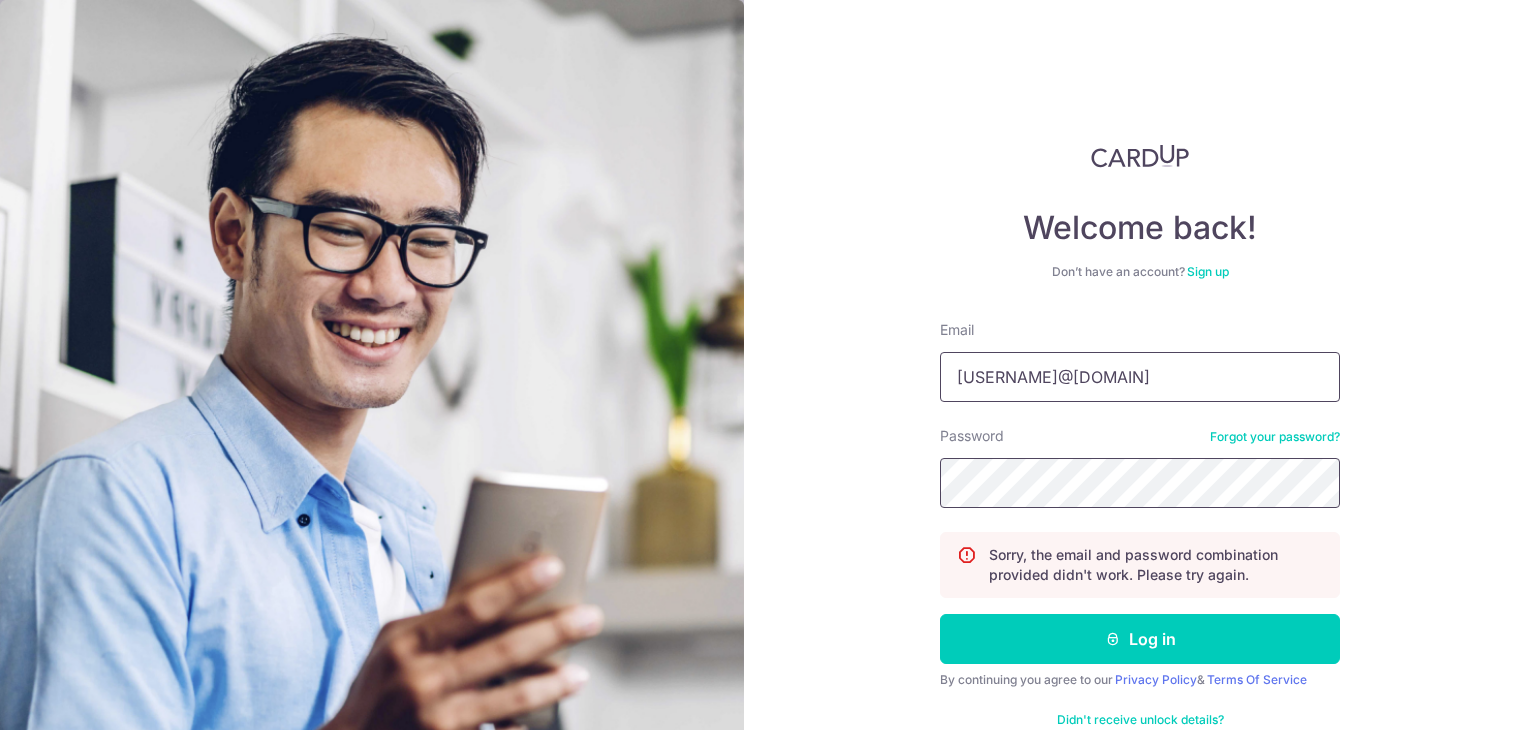 click on "Log in" at bounding box center (1140, 639) 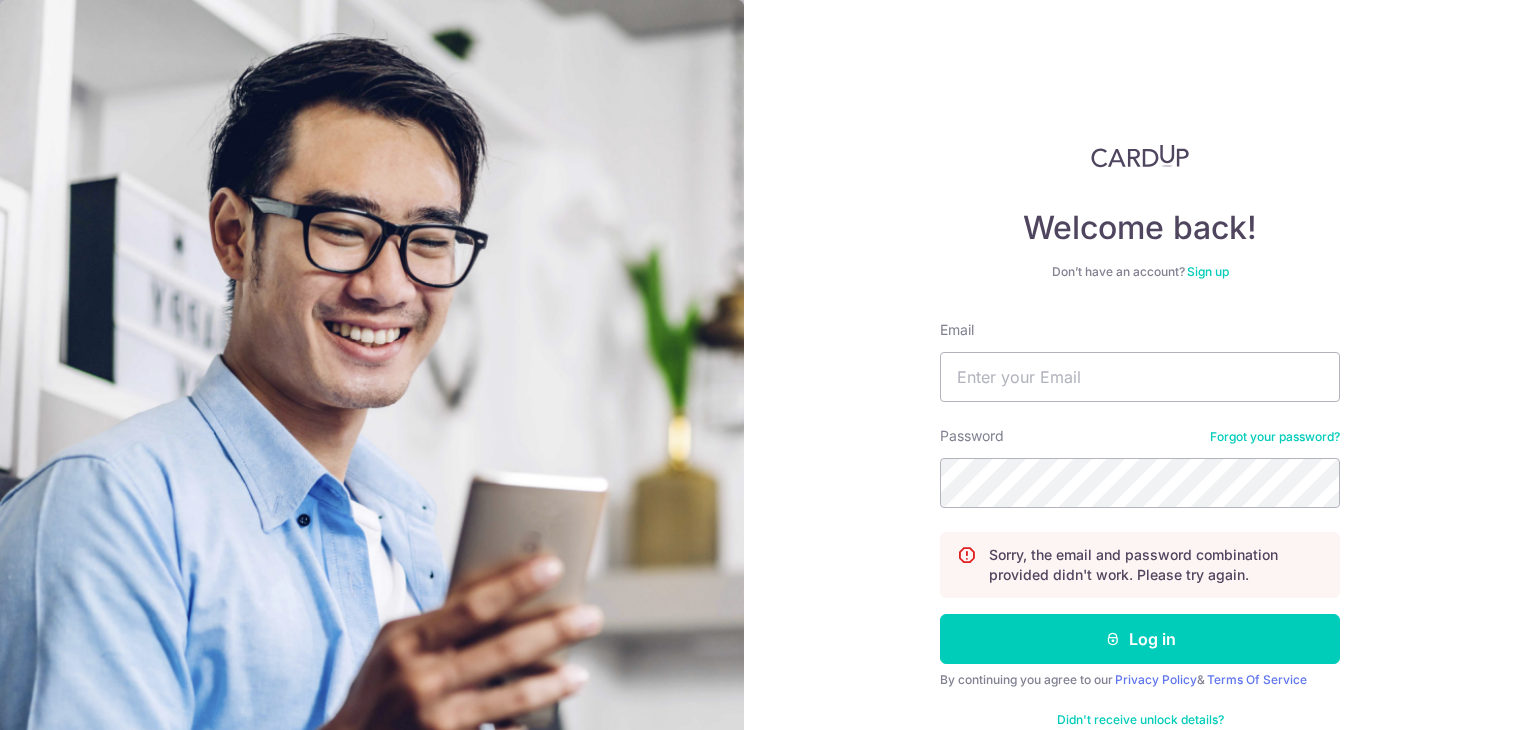 scroll, scrollTop: 0, scrollLeft: 0, axis: both 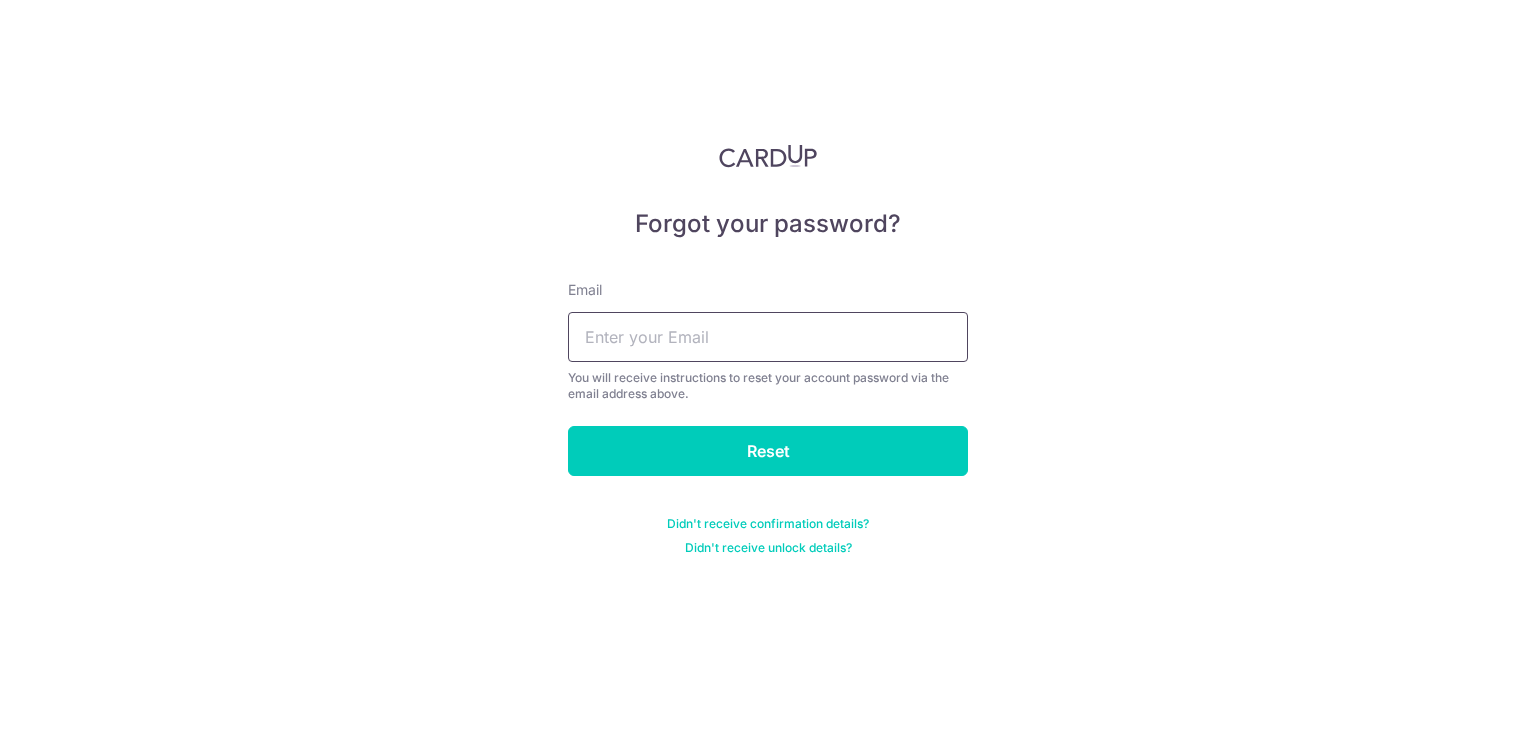 click at bounding box center [768, 337] 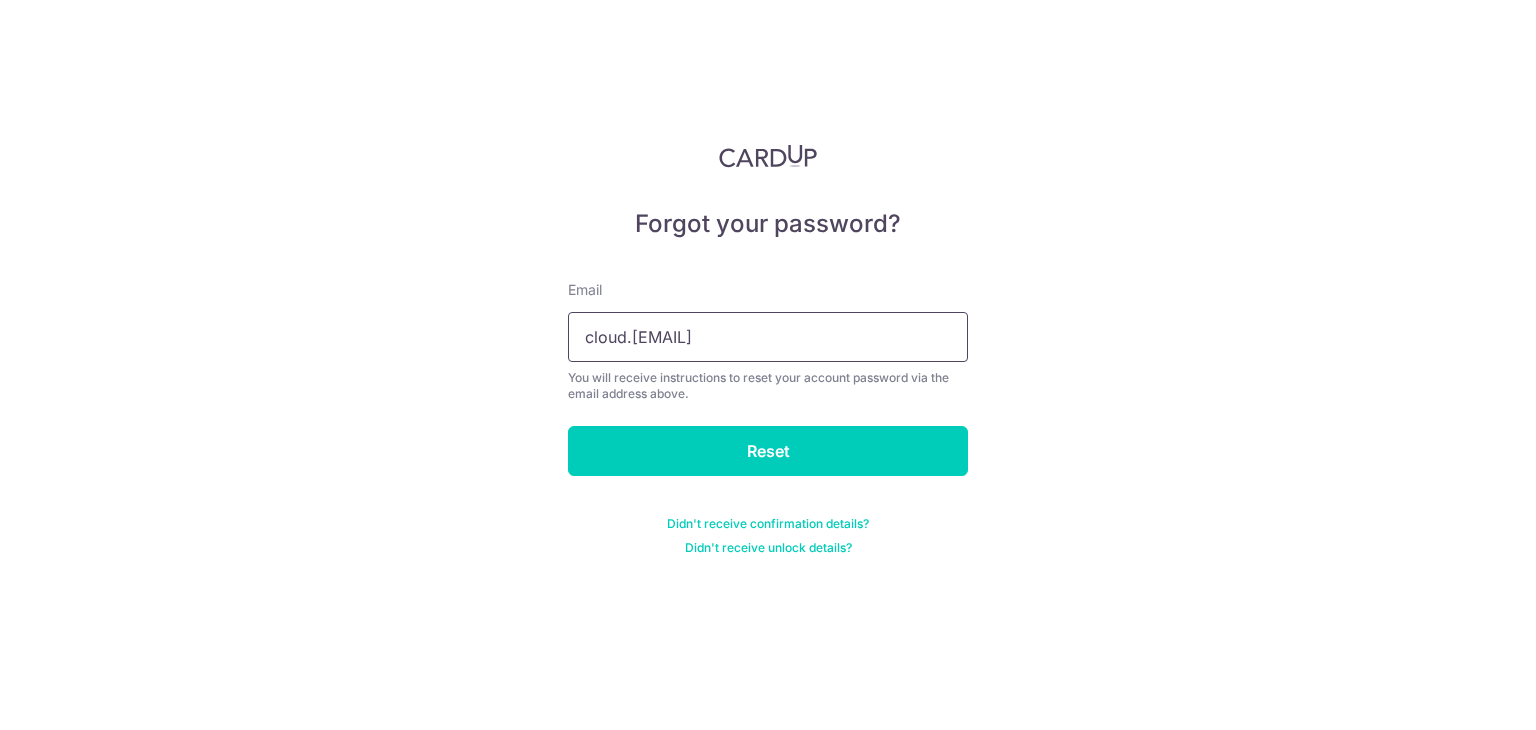 type on "cloud.raiden@gmail.com" 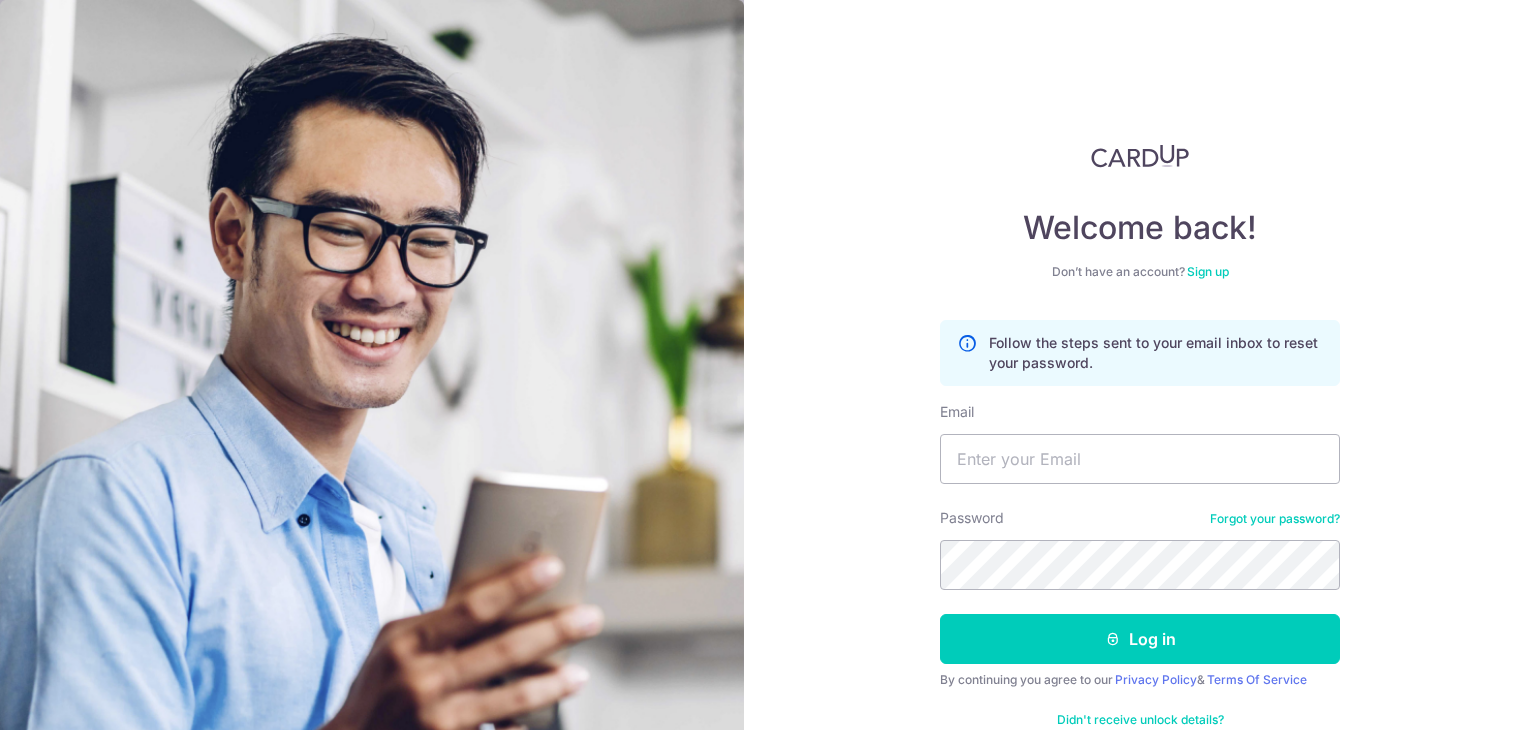 scroll, scrollTop: 0, scrollLeft: 0, axis: both 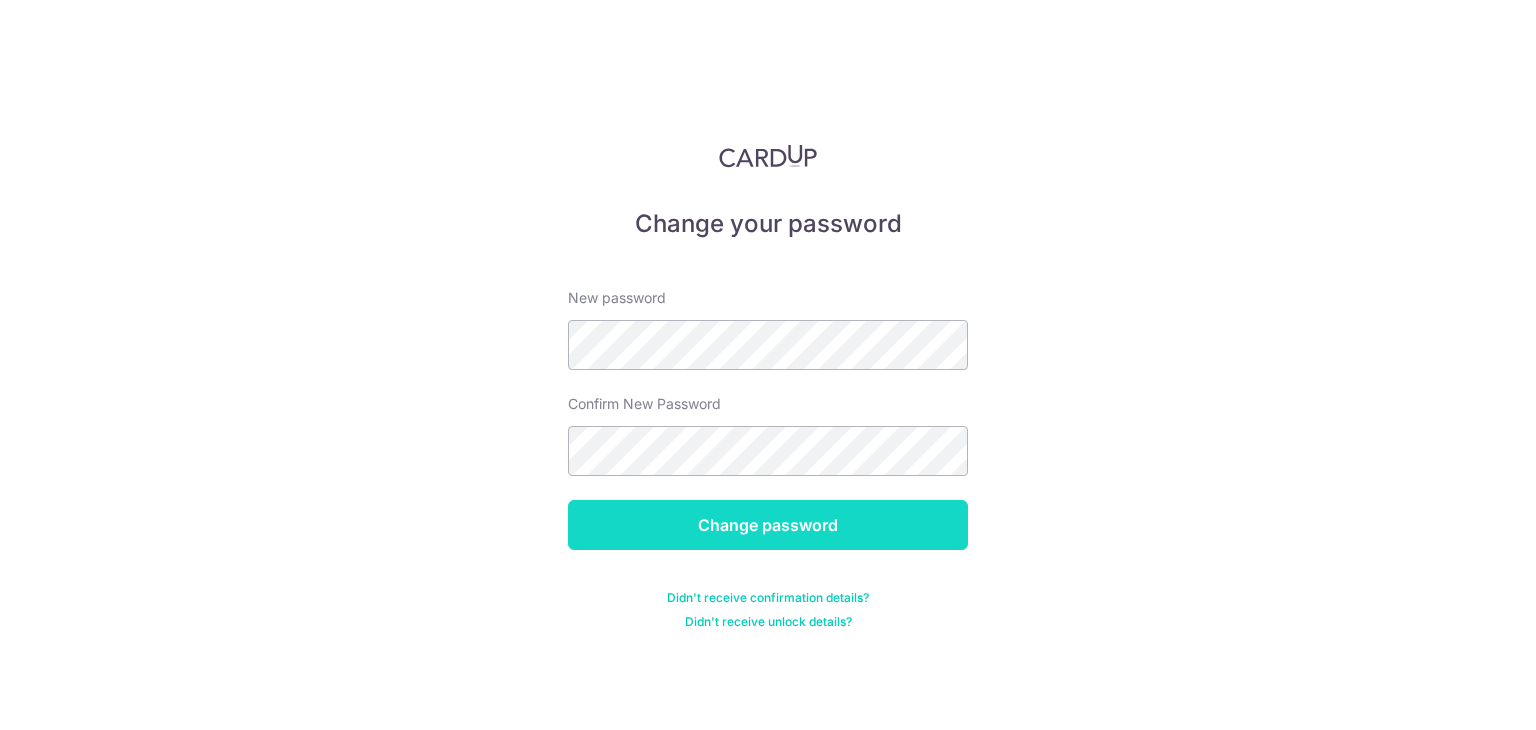 click on "Change password" at bounding box center (768, 525) 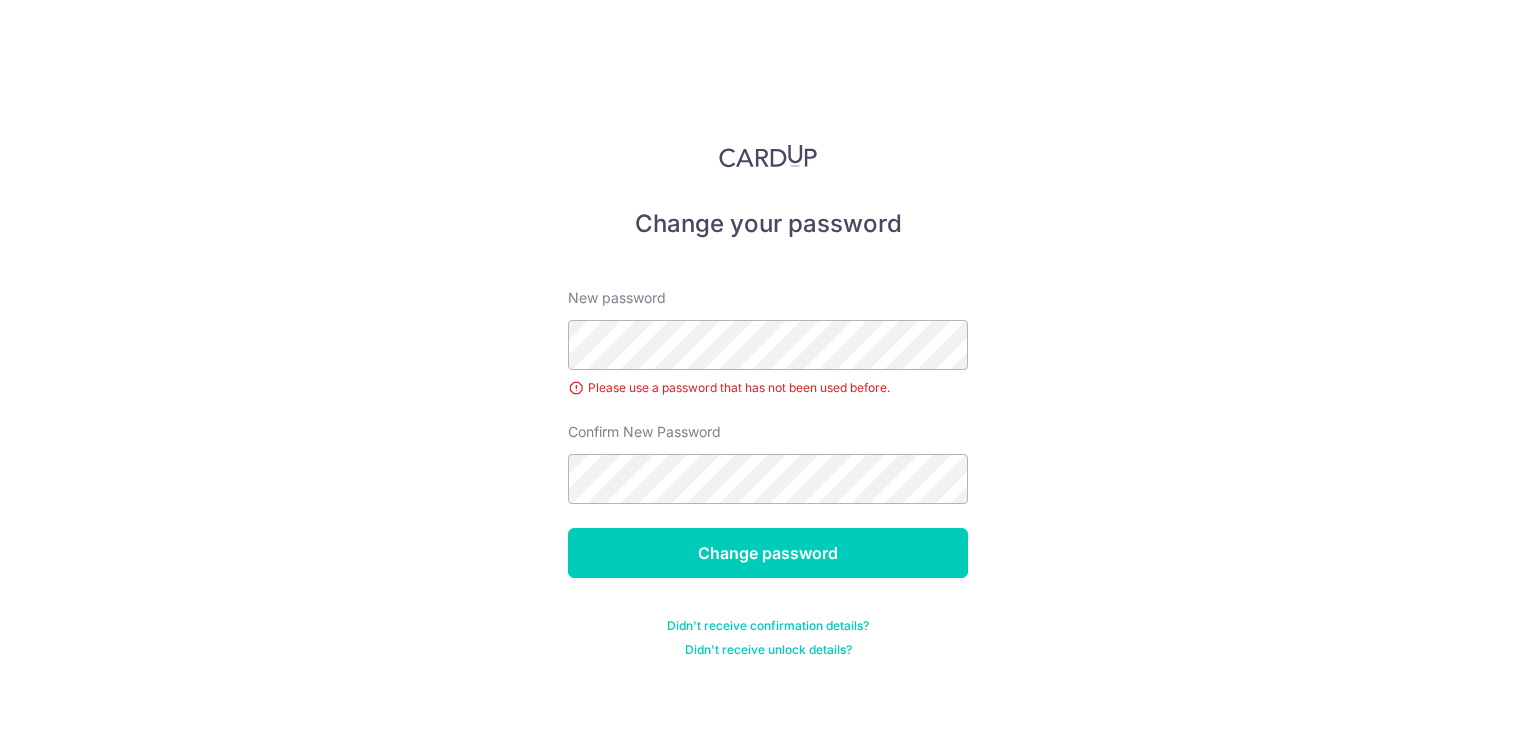 scroll, scrollTop: 0, scrollLeft: 0, axis: both 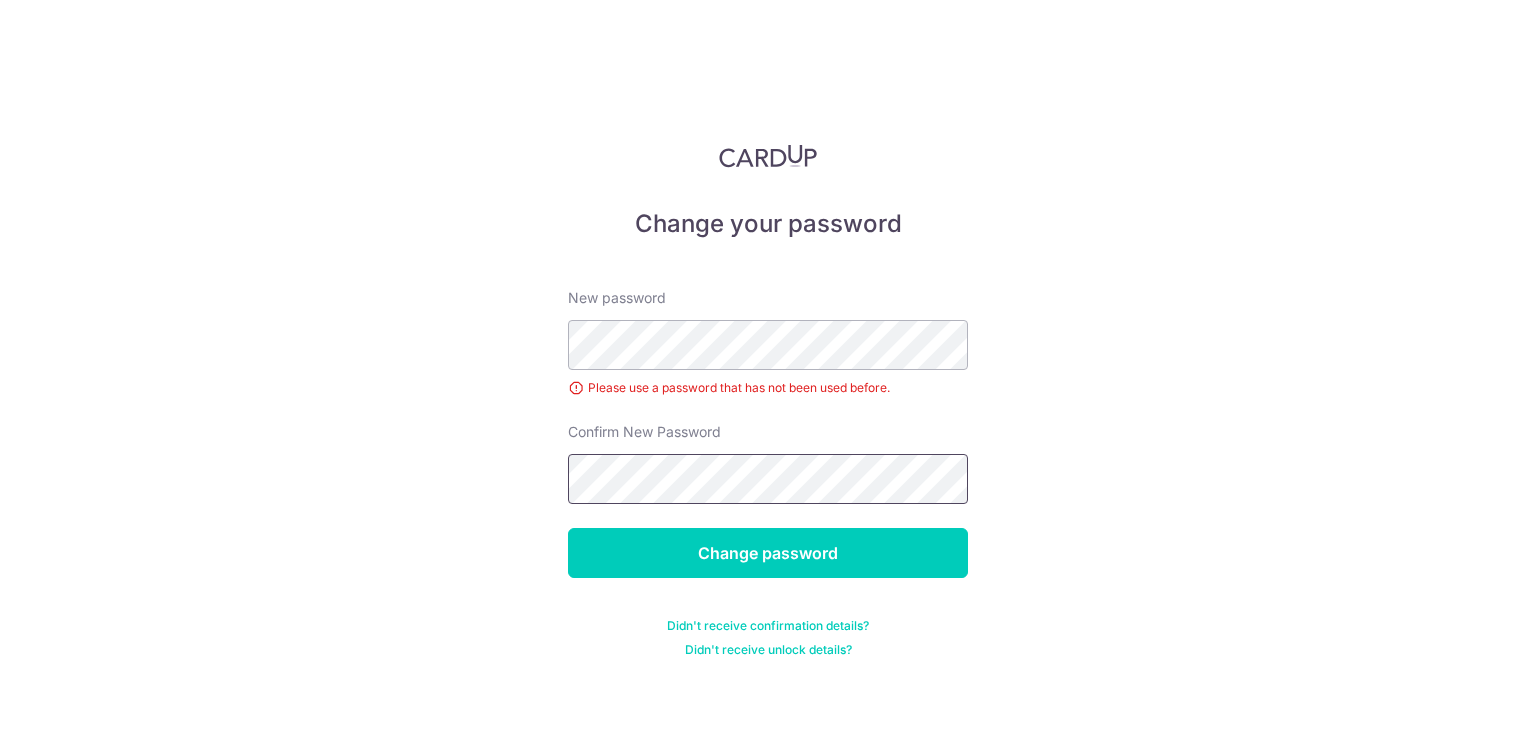 click on "Change password" at bounding box center [768, 553] 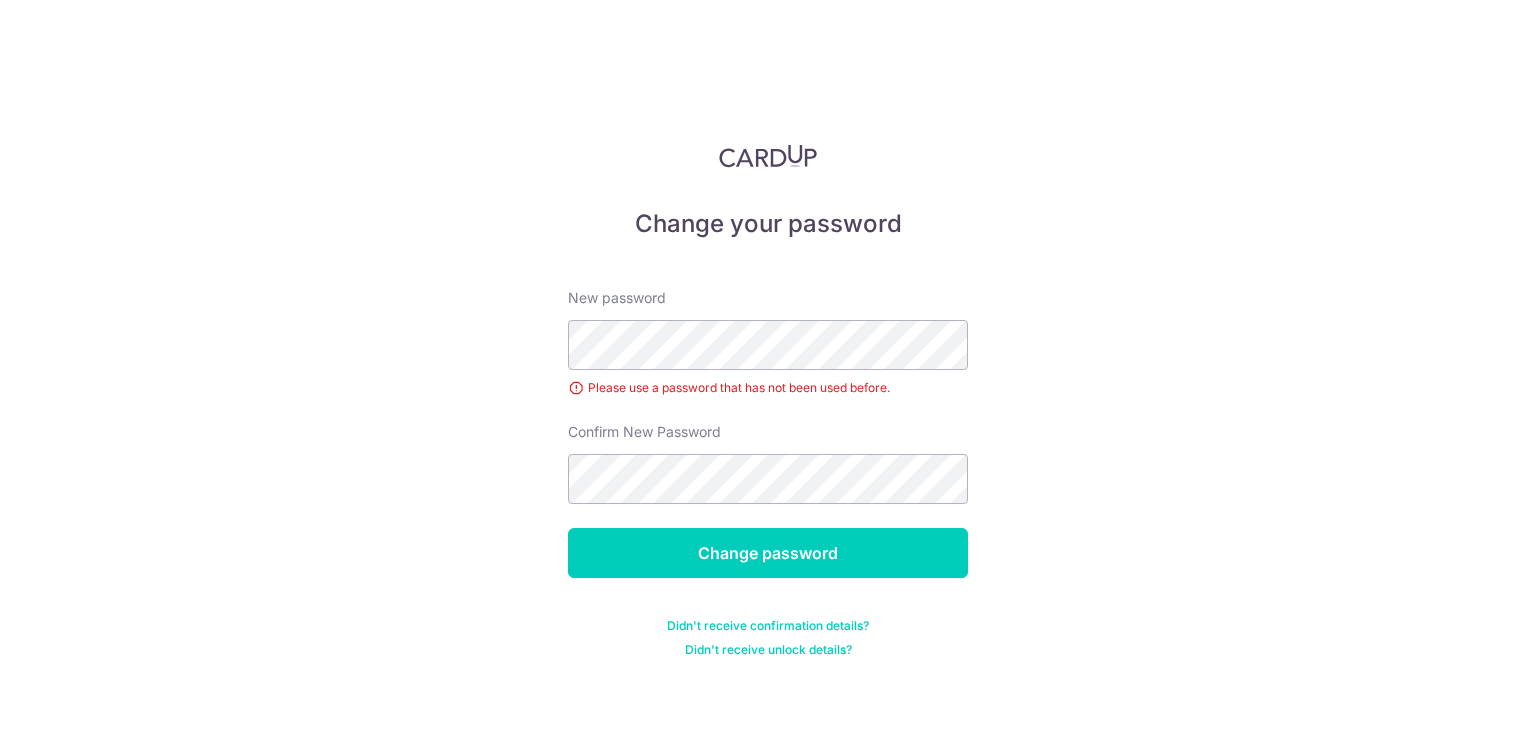 scroll, scrollTop: 0, scrollLeft: 0, axis: both 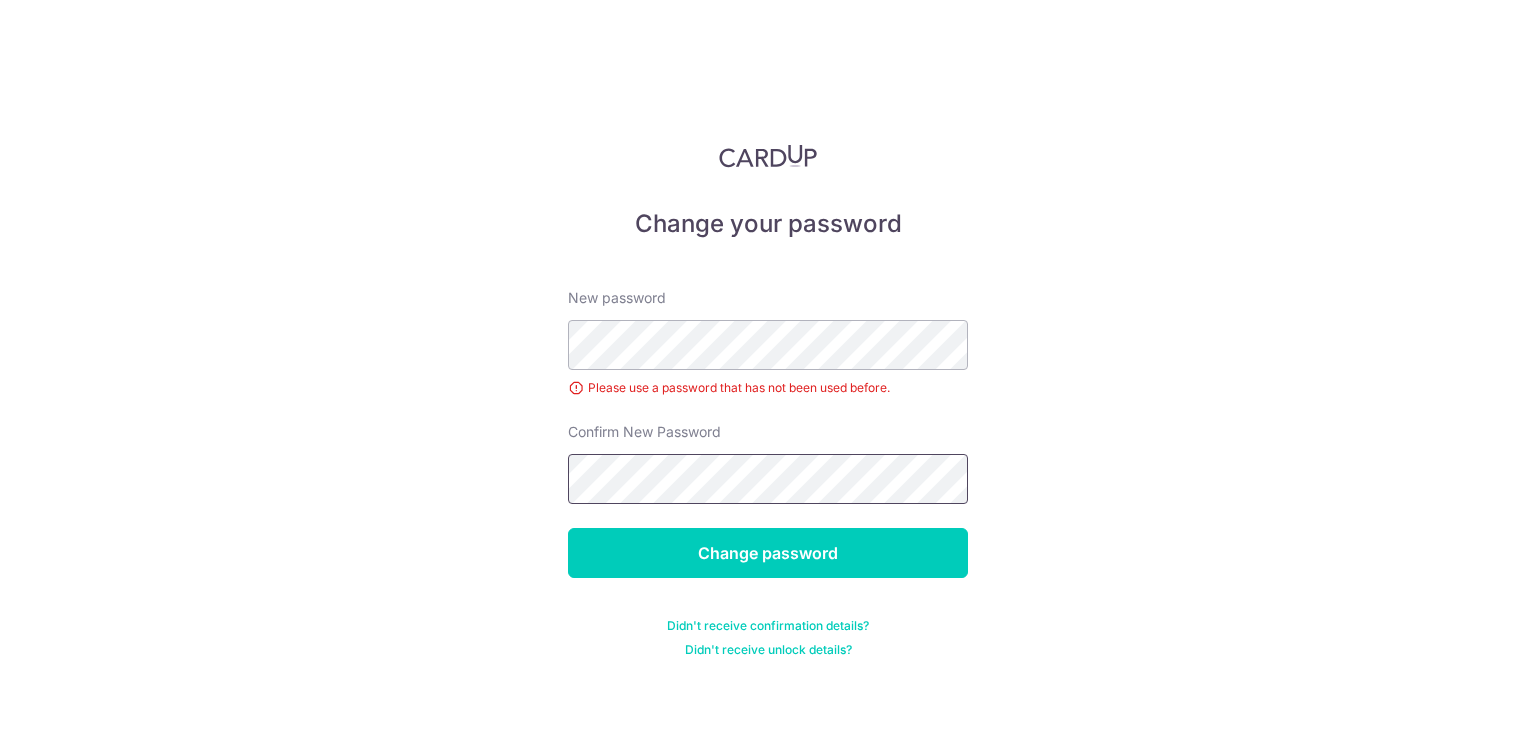 click on "Change password" at bounding box center (768, 553) 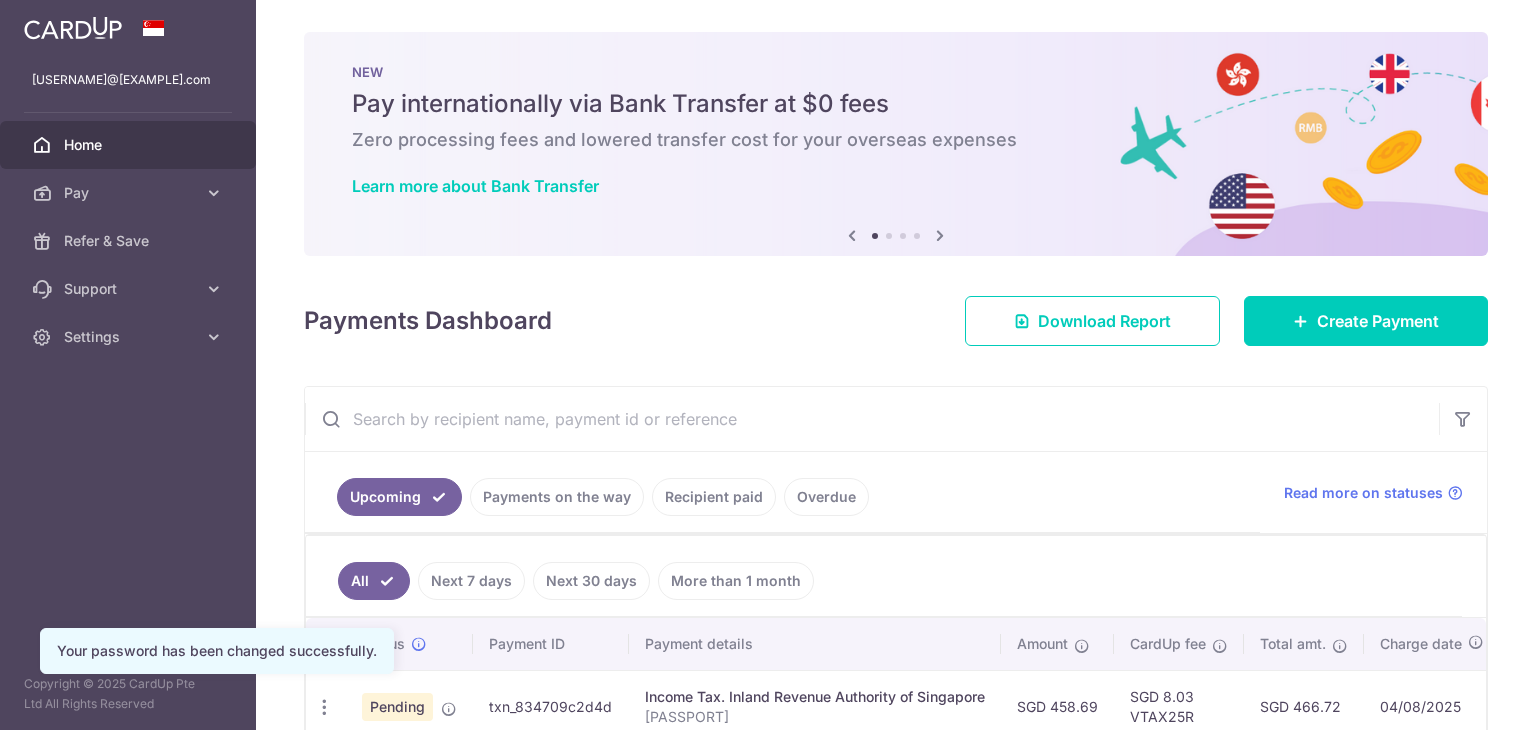 scroll, scrollTop: 0, scrollLeft: 0, axis: both 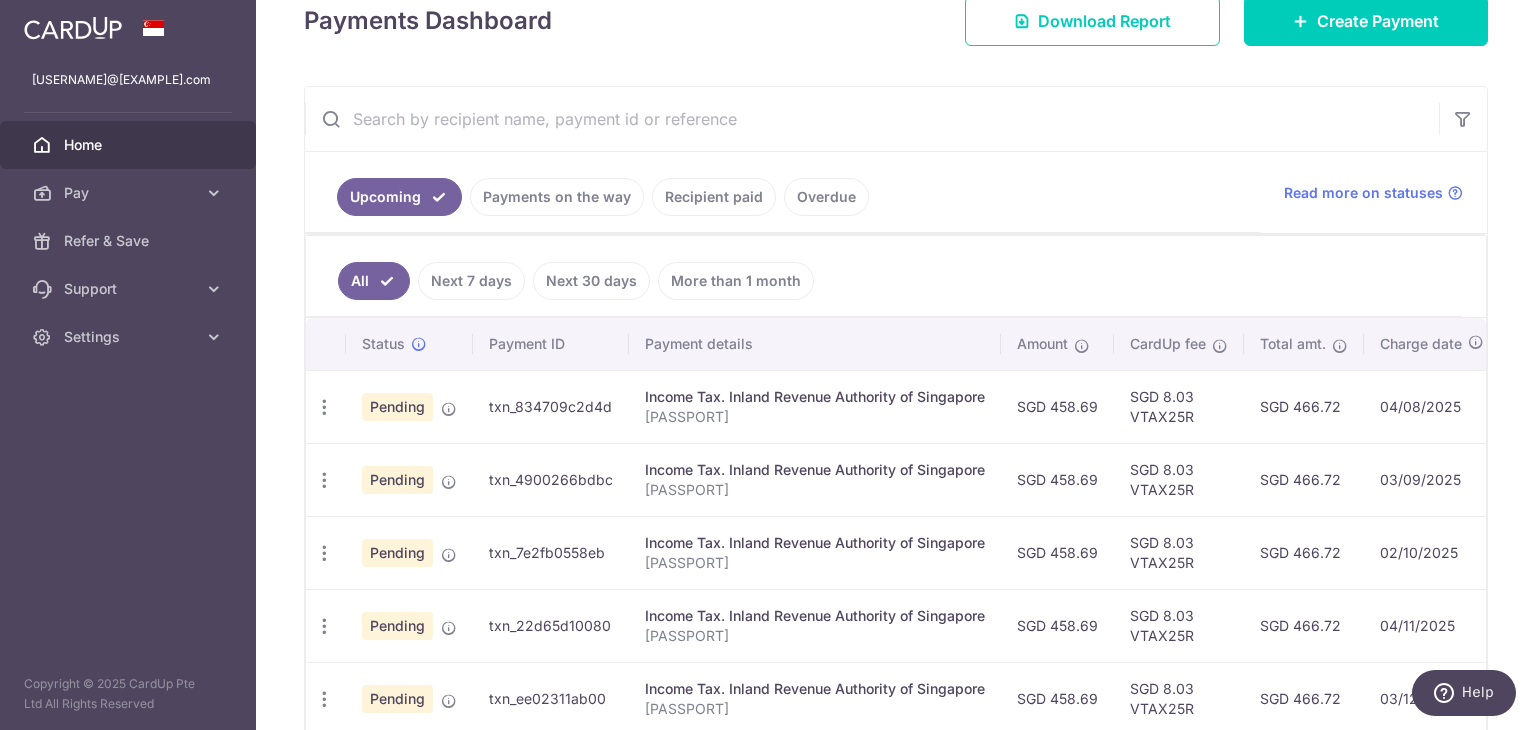 click on "Pending" at bounding box center [397, 407] 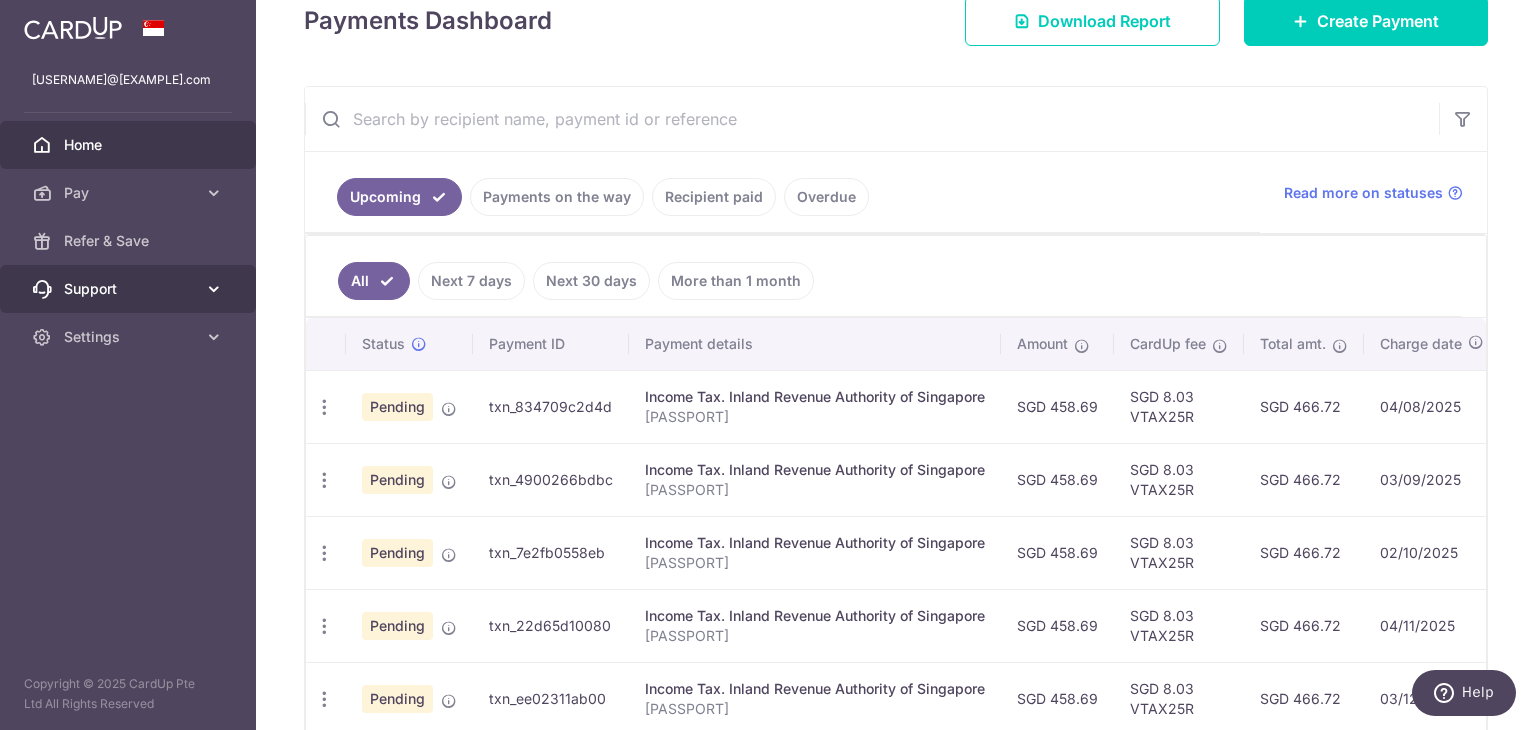 click on "Support" at bounding box center [128, 289] 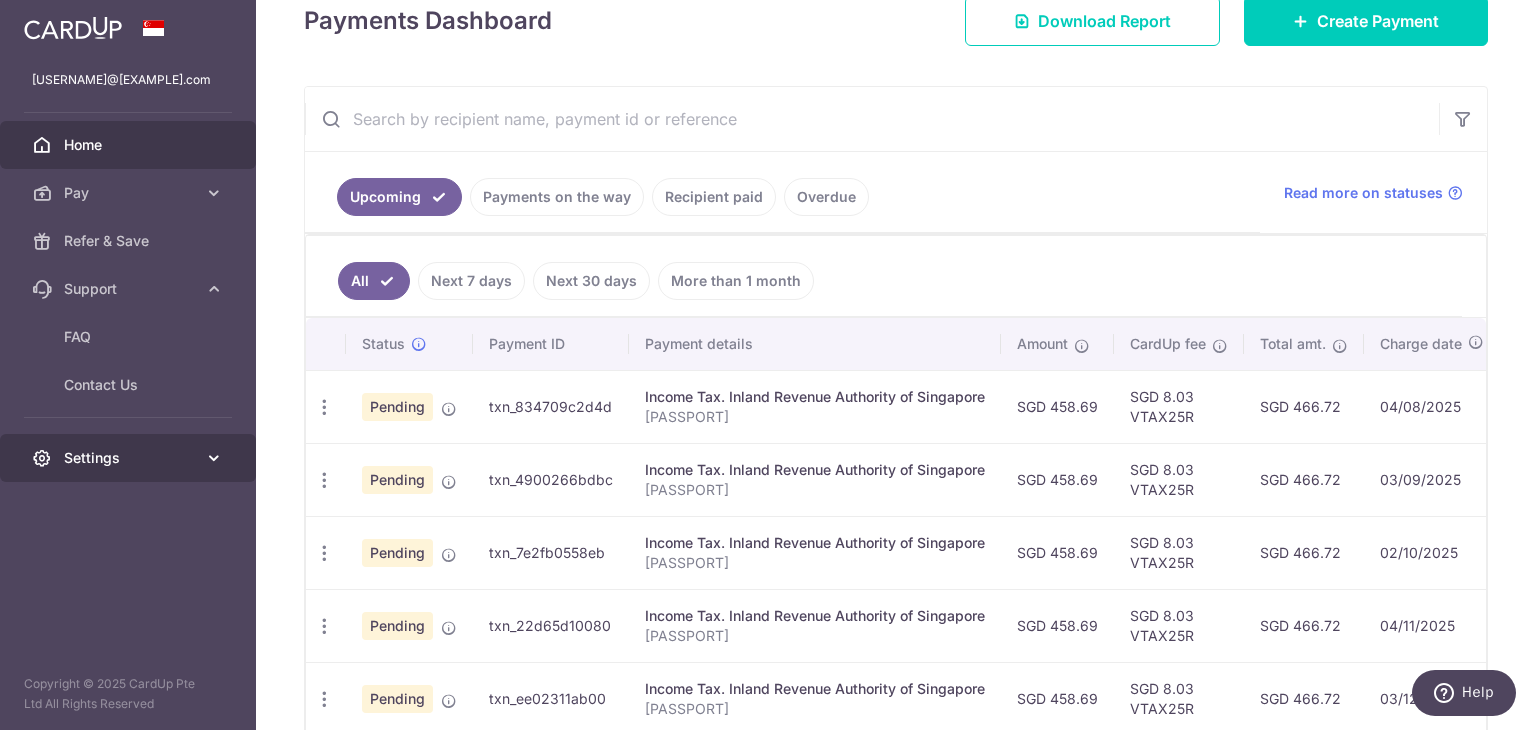 click on "Settings" at bounding box center (130, 458) 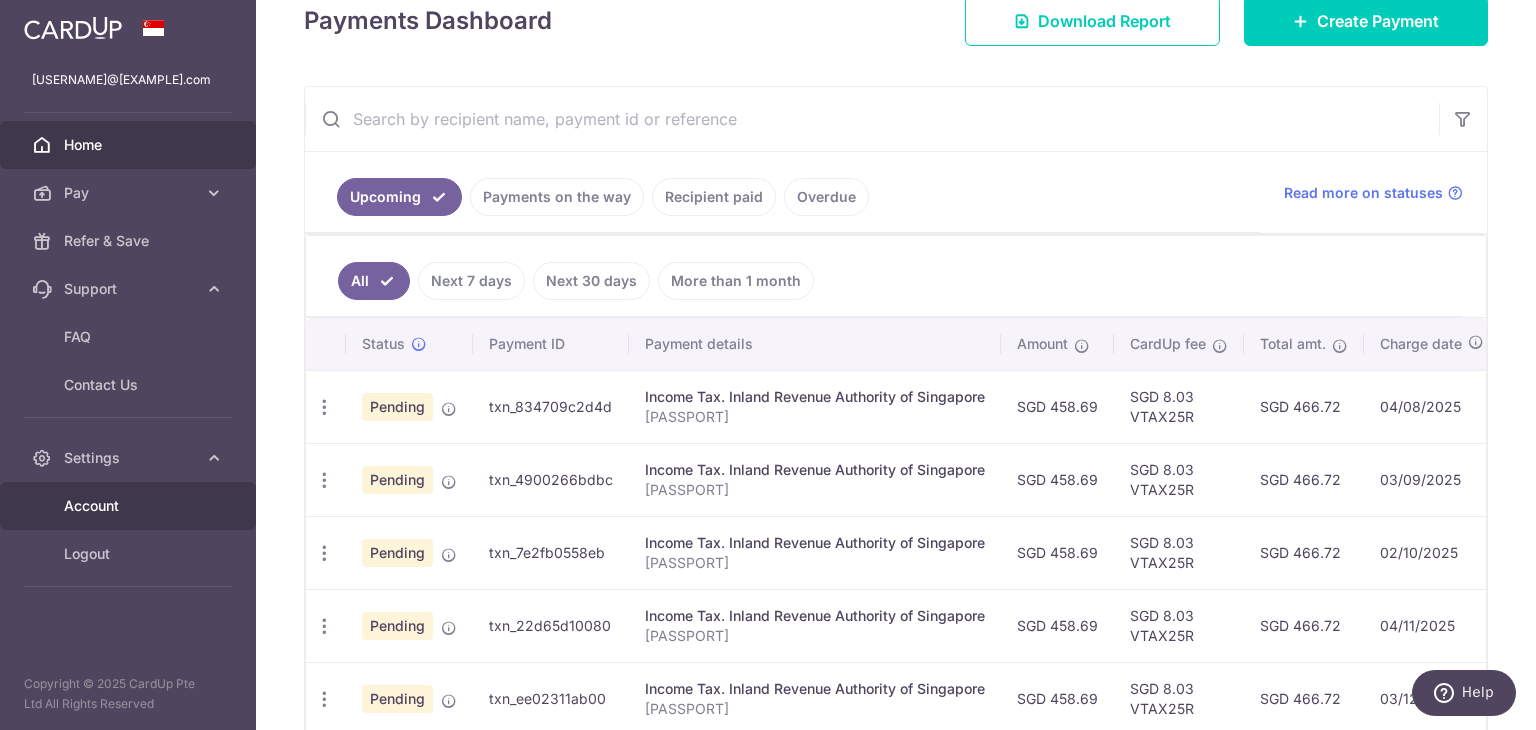 click on "Account" at bounding box center (130, 506) 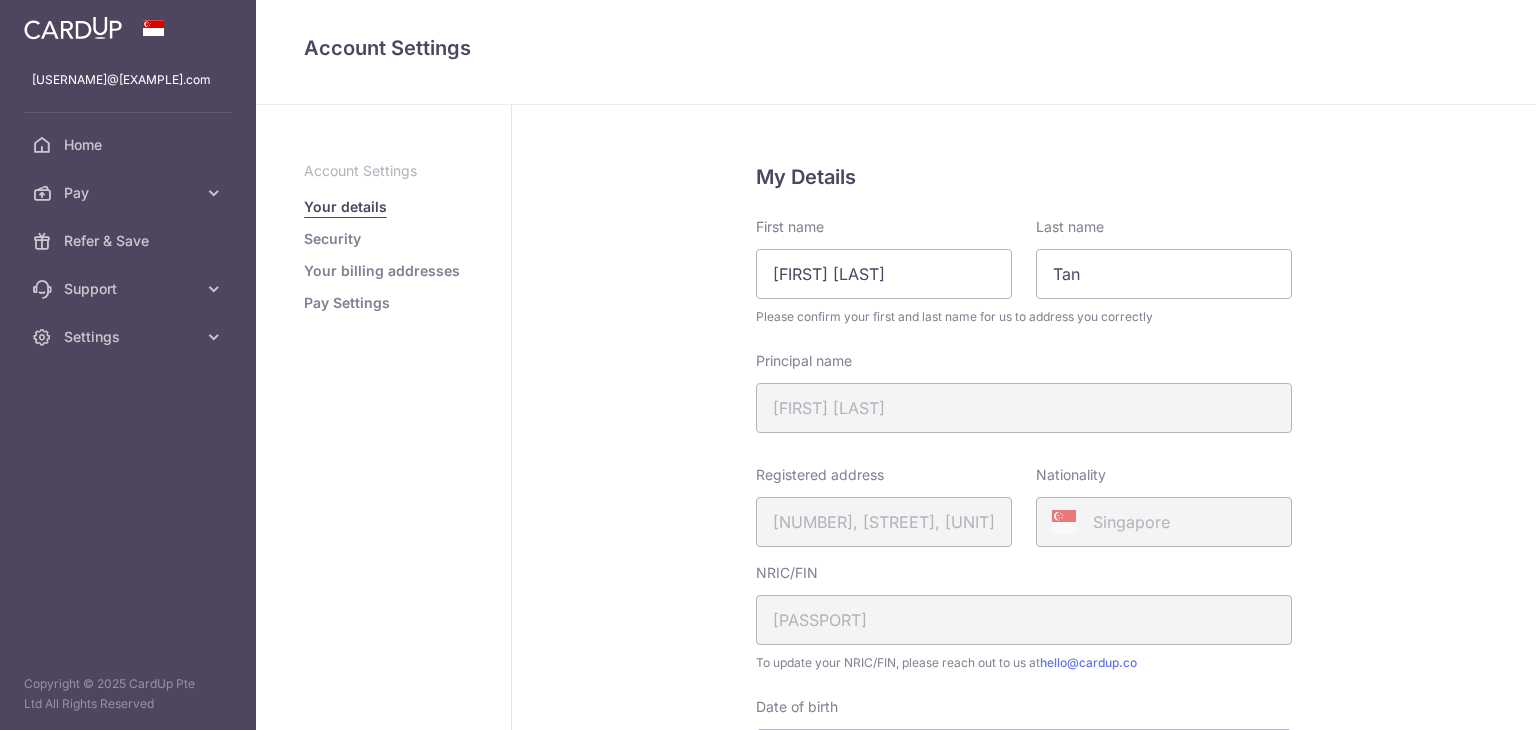 scroll, scrollTop: 0, scrollLeft: 0, axis: both 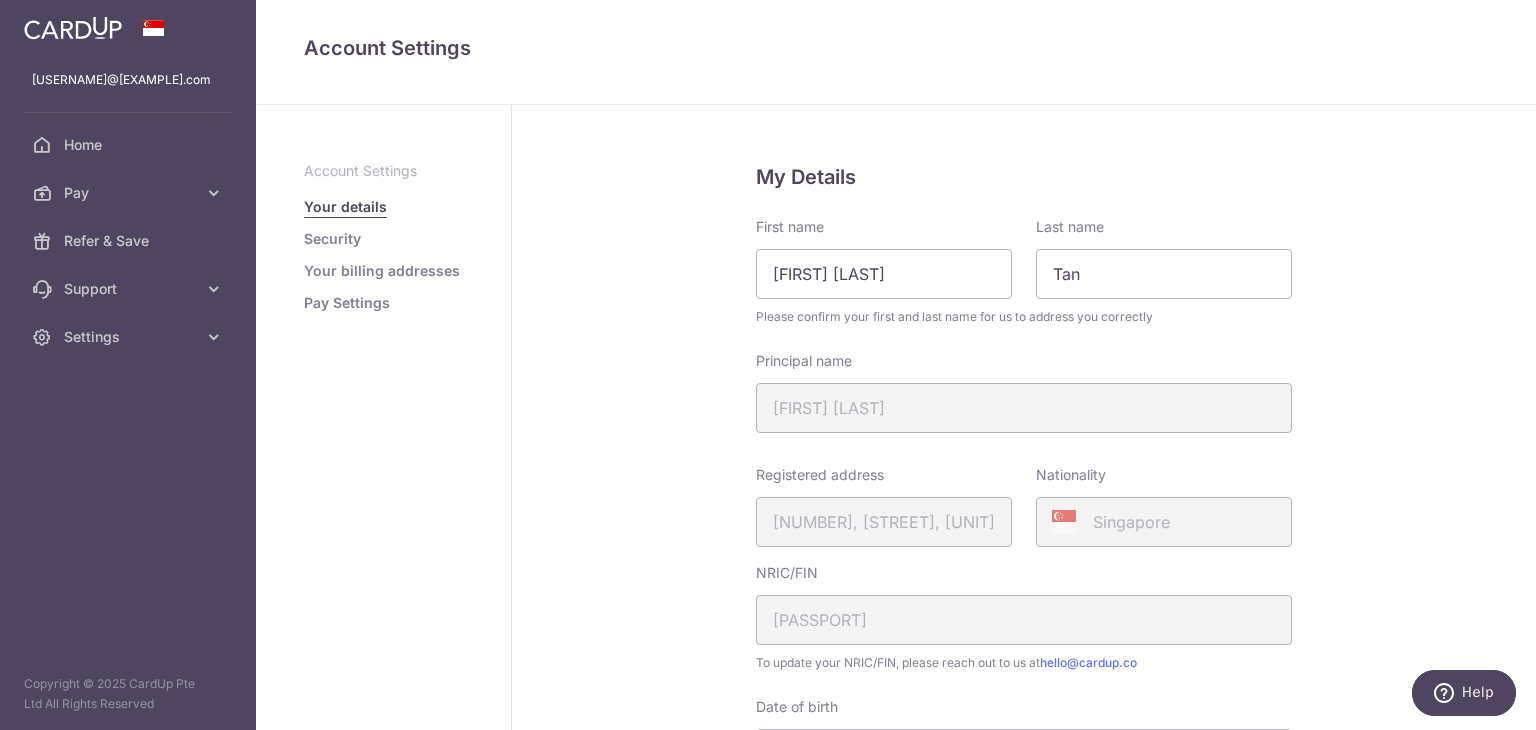 click on "Security" at bounding box center (332, 239) 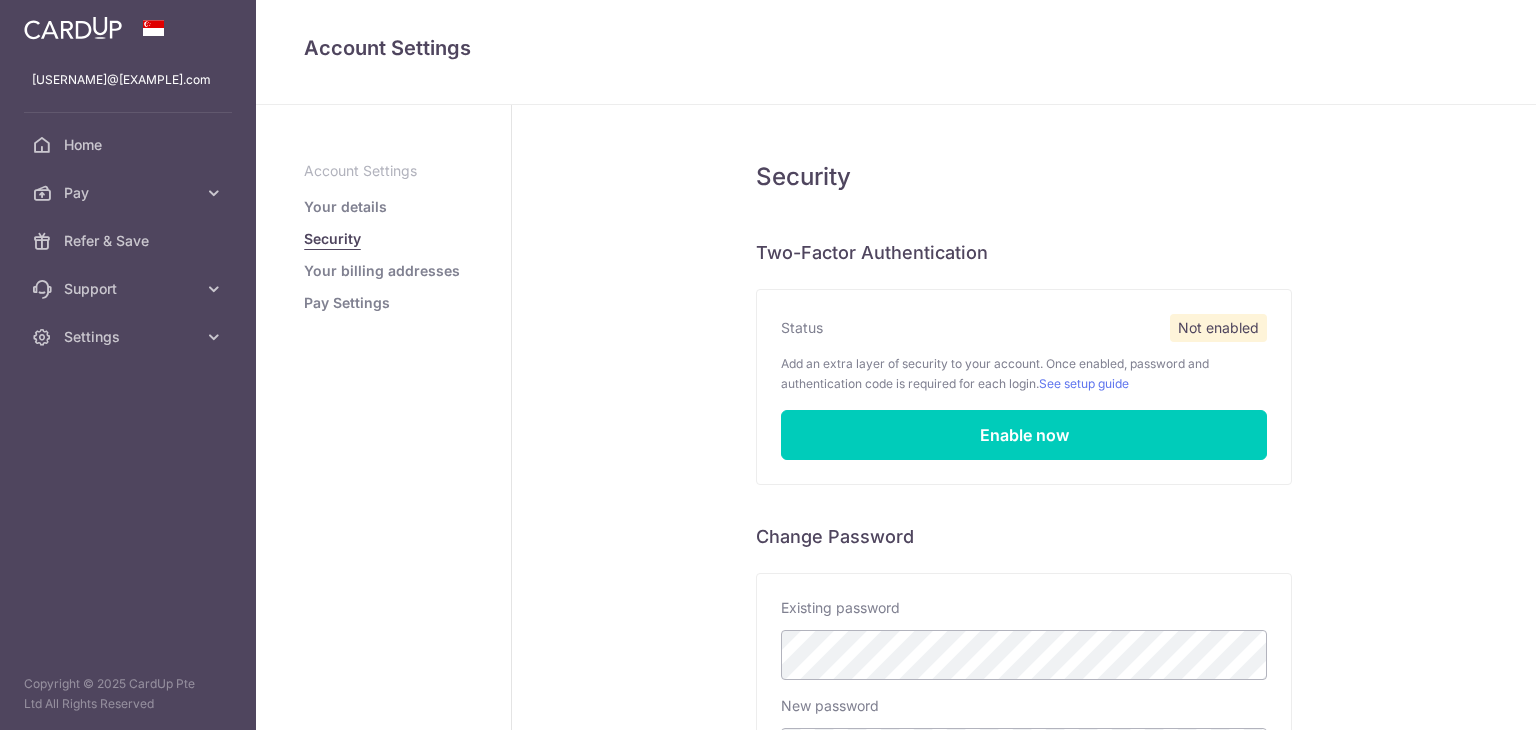 scroll, scrollTop: 0, scrollLeft: 0, axis: both 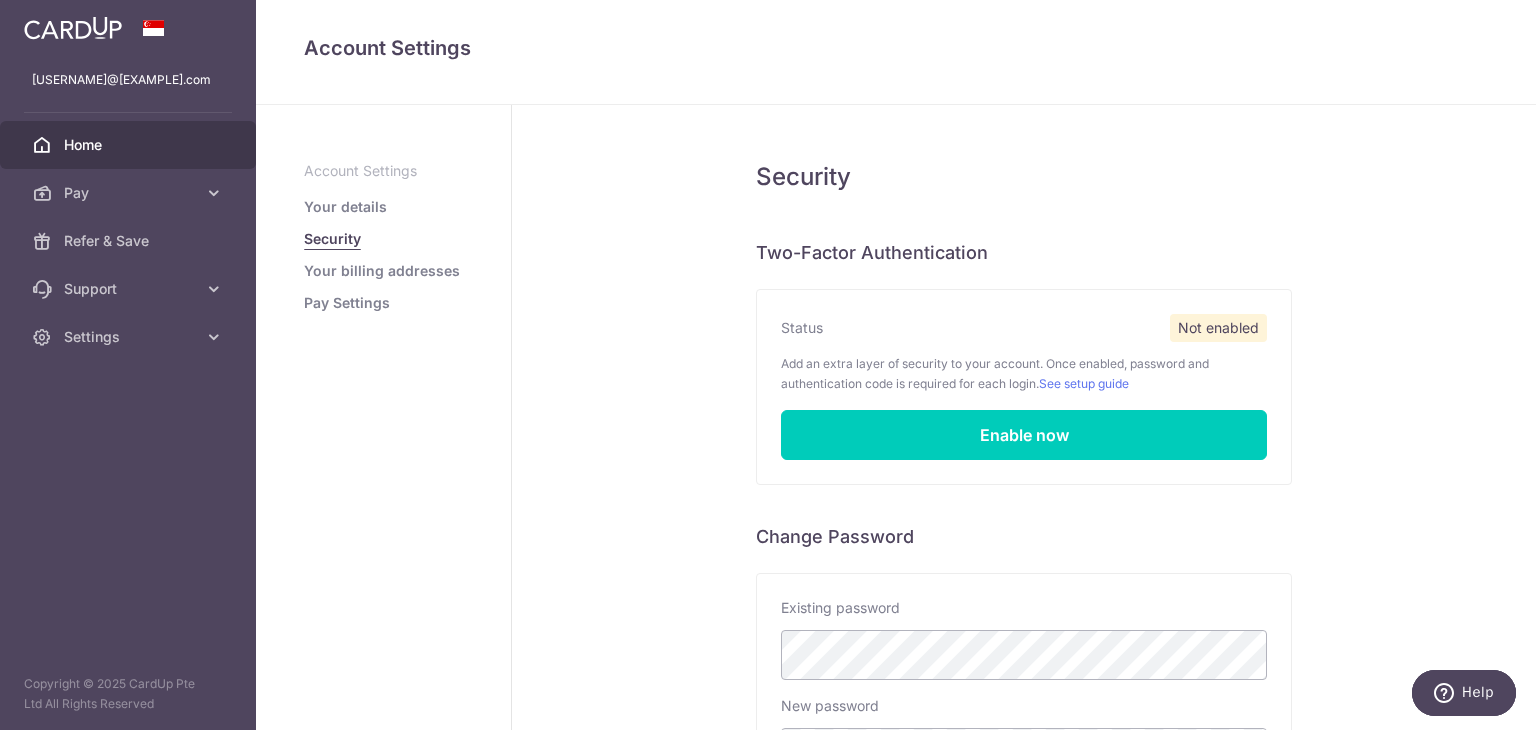 click on "Home" at bounding box center [130, 145] 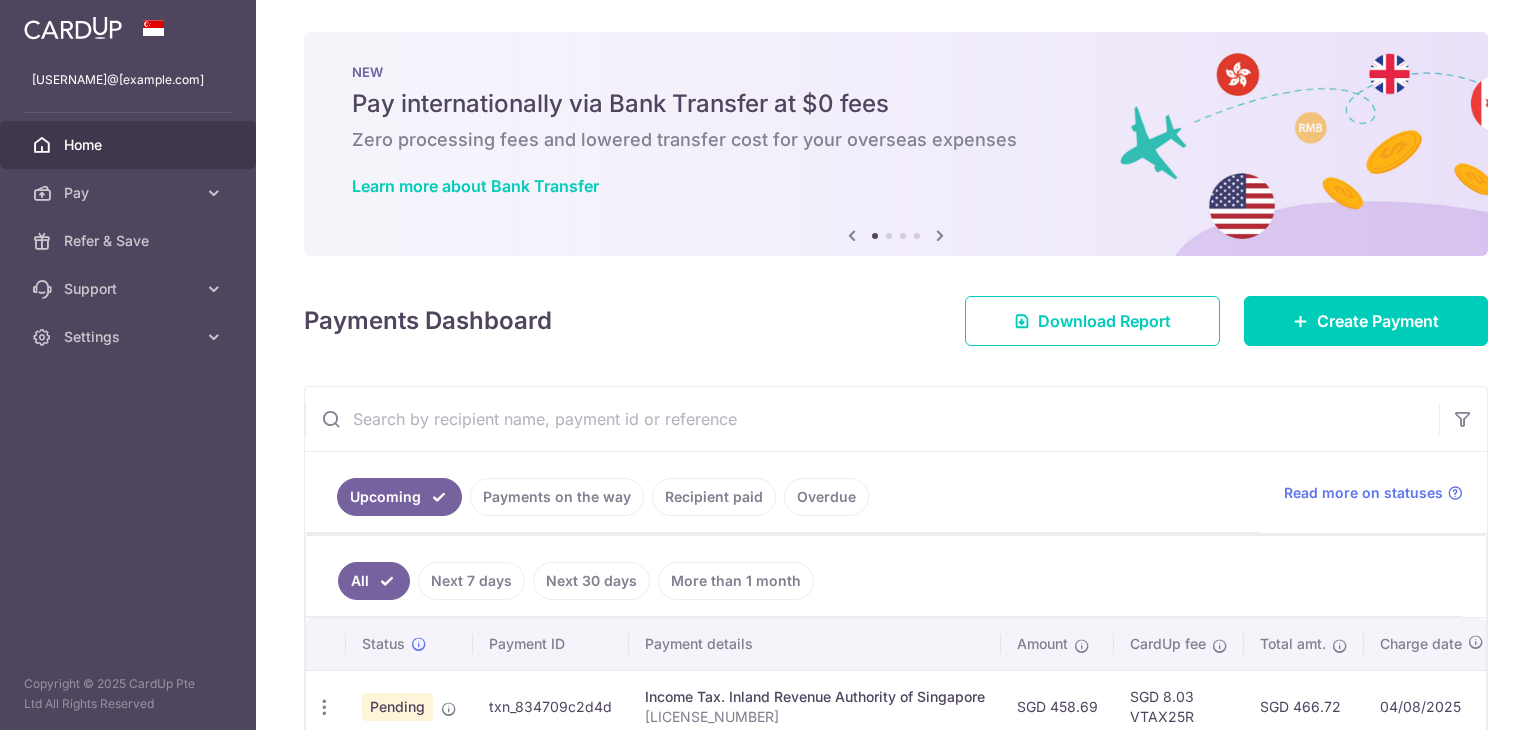 scroll, scrollTop: 0, scrollLeft: 0, axis: both 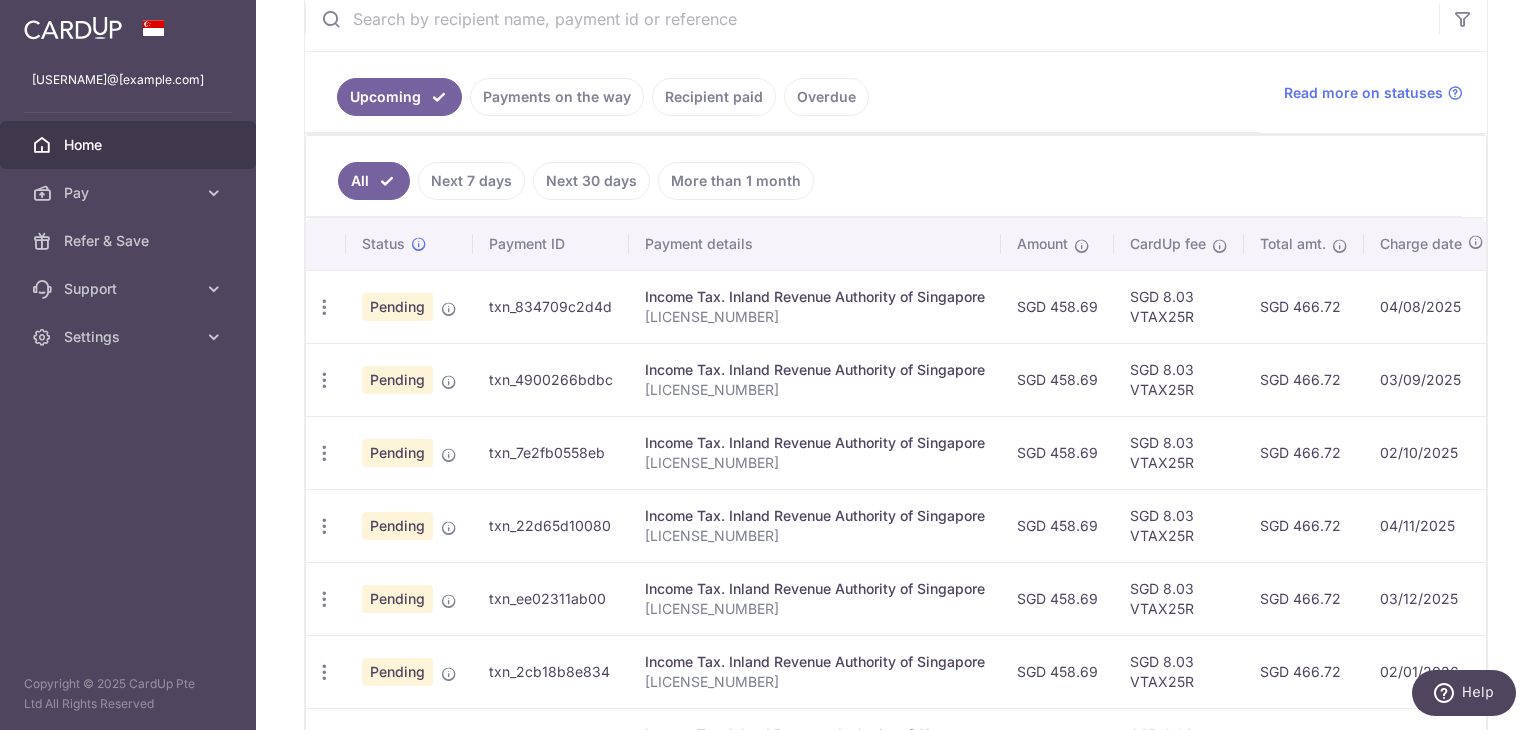 click on "Pending" at bounding box center (397, 380) 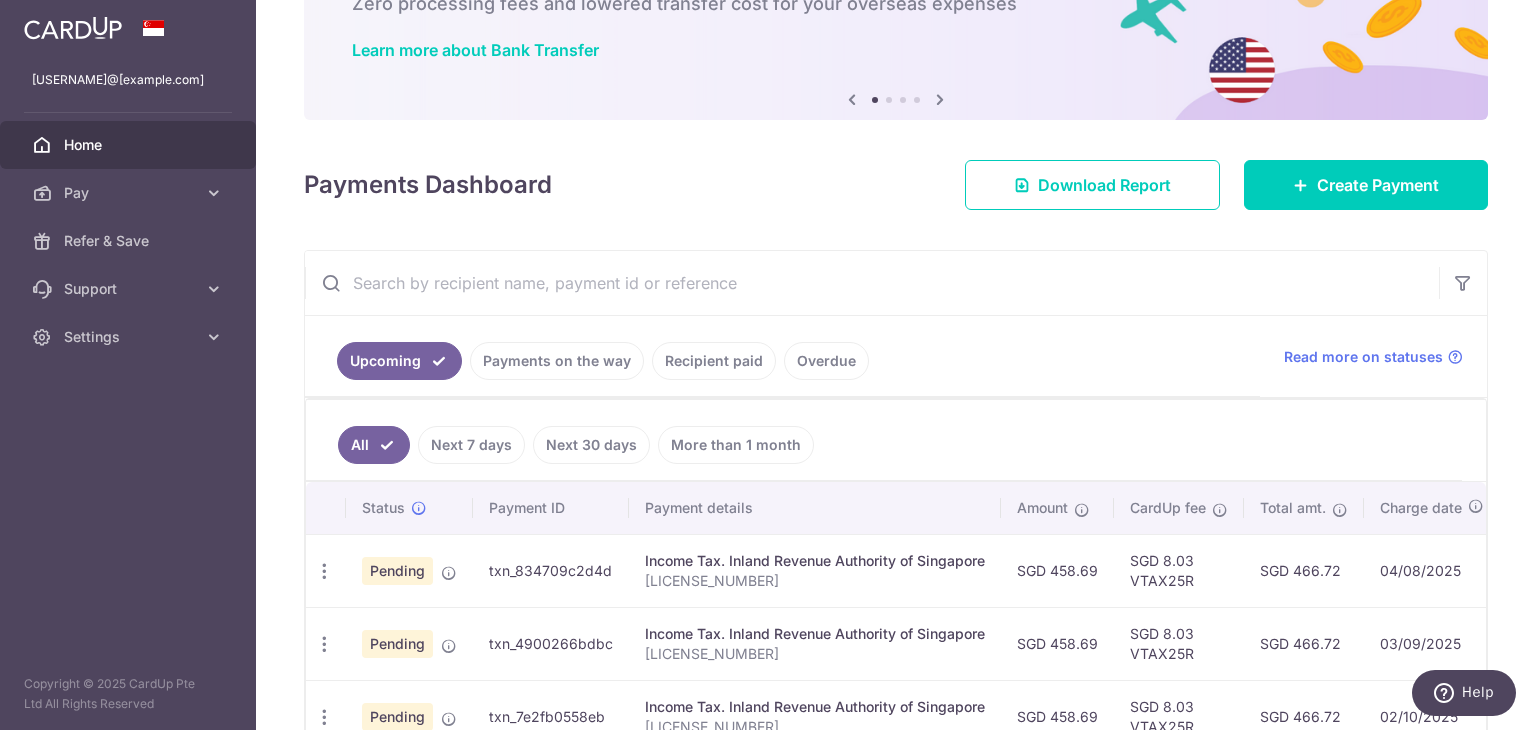 scroll, scrollTop: 0, scrollLeft: 0, axis: both 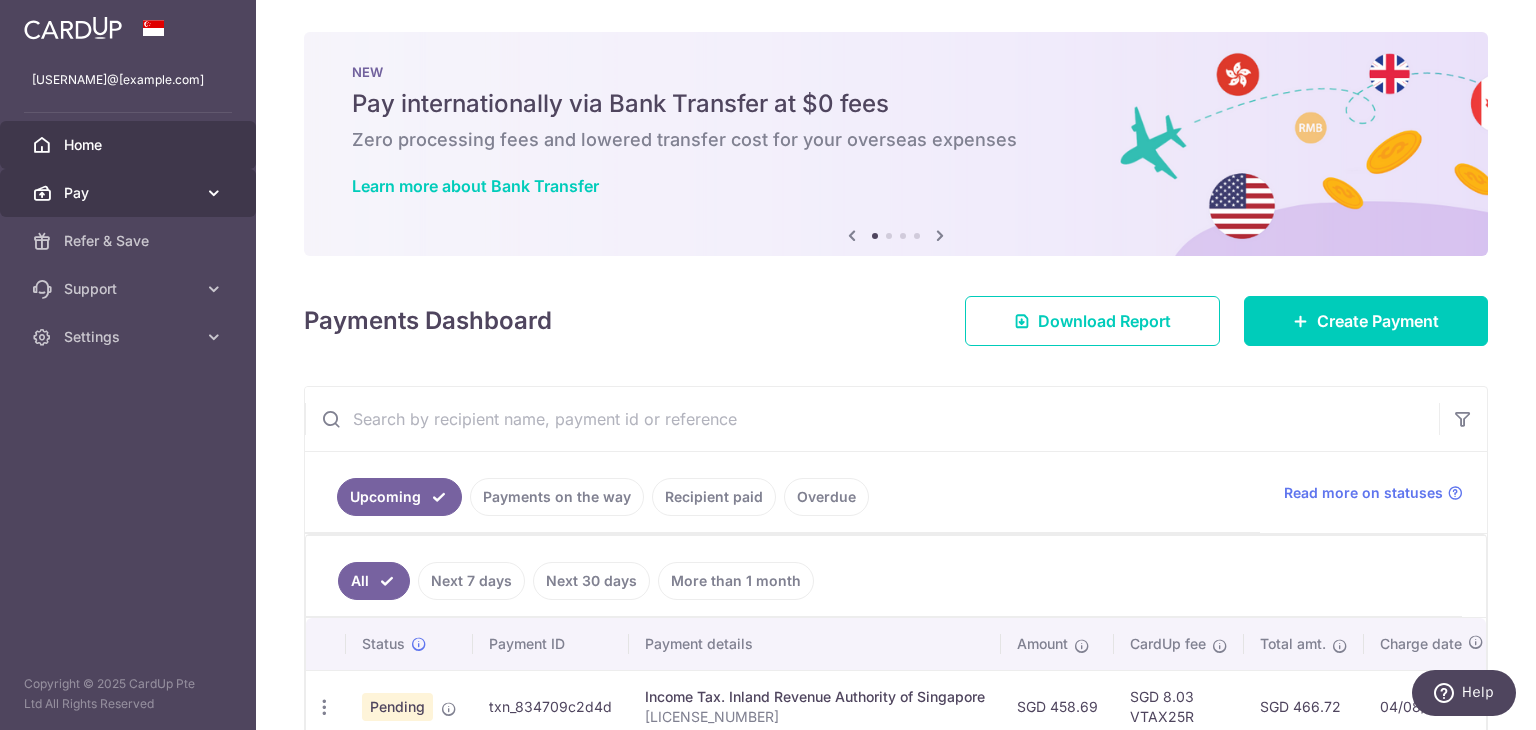 click on "Pay" at bounding box center (130, 193) 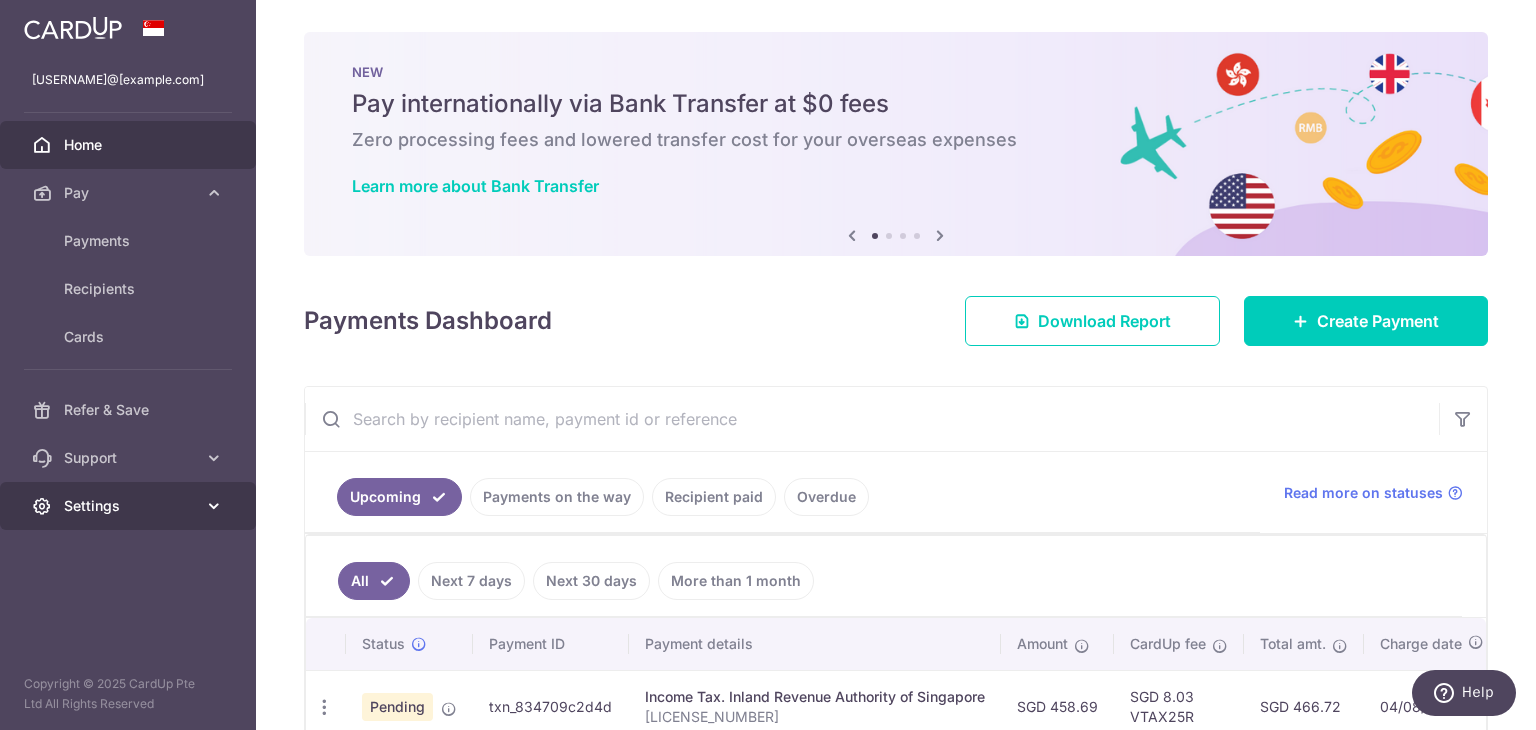 click on "Settings" at bounding box center [128, 506] 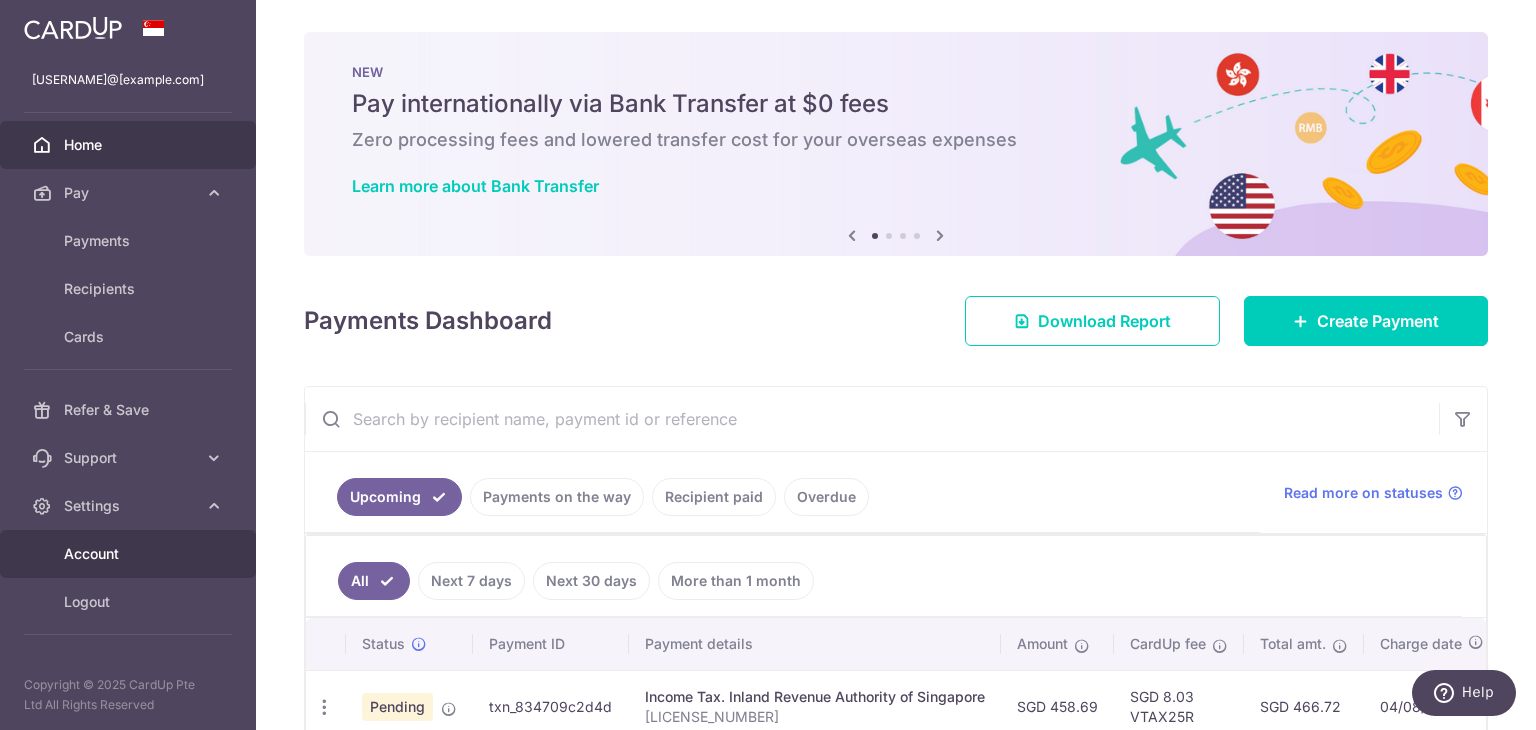 click on "Account" at bounding box center [128, 554] 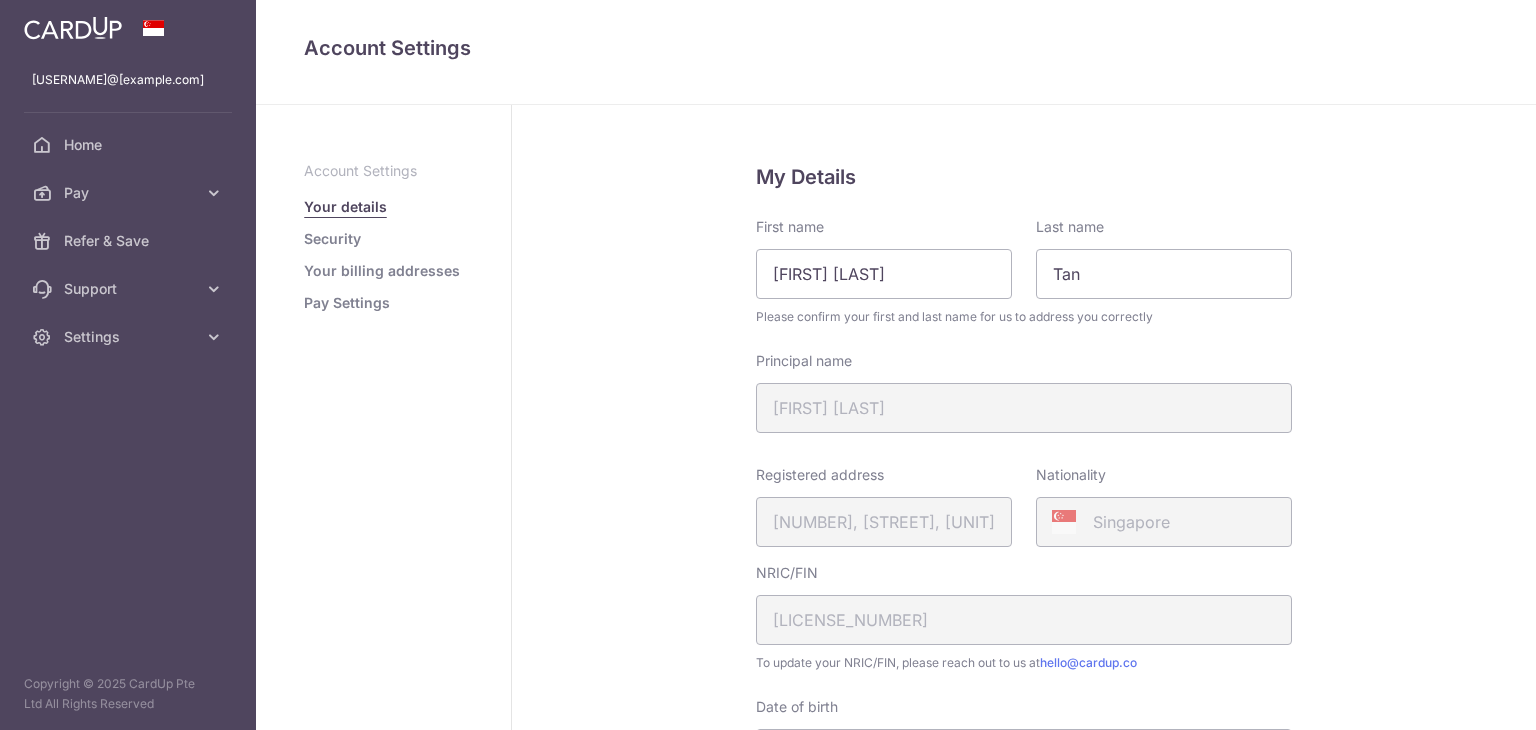 scroll, scrollTop: 0, scrollLeft: 0, axis: both 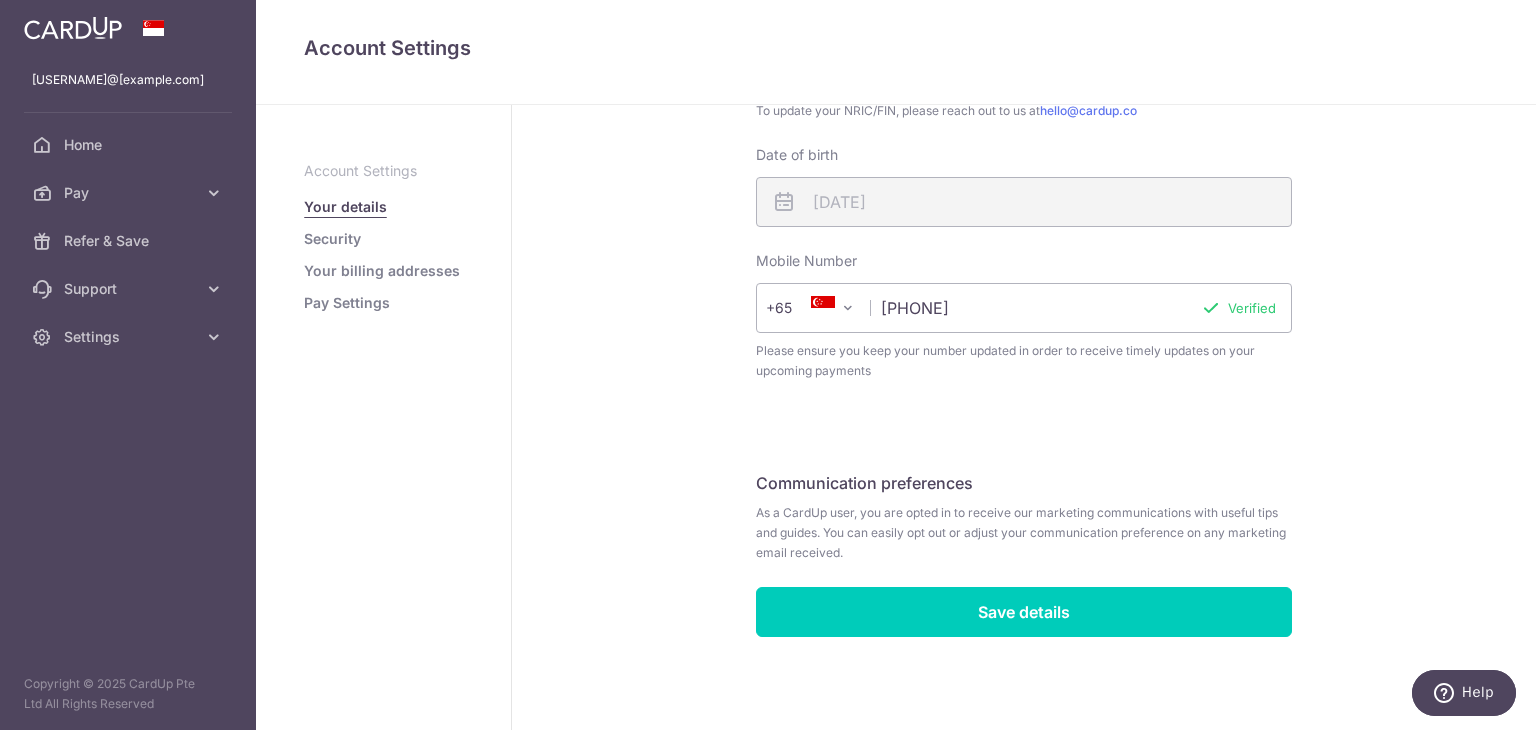 click on "Security" at bounding box center [332, 239] 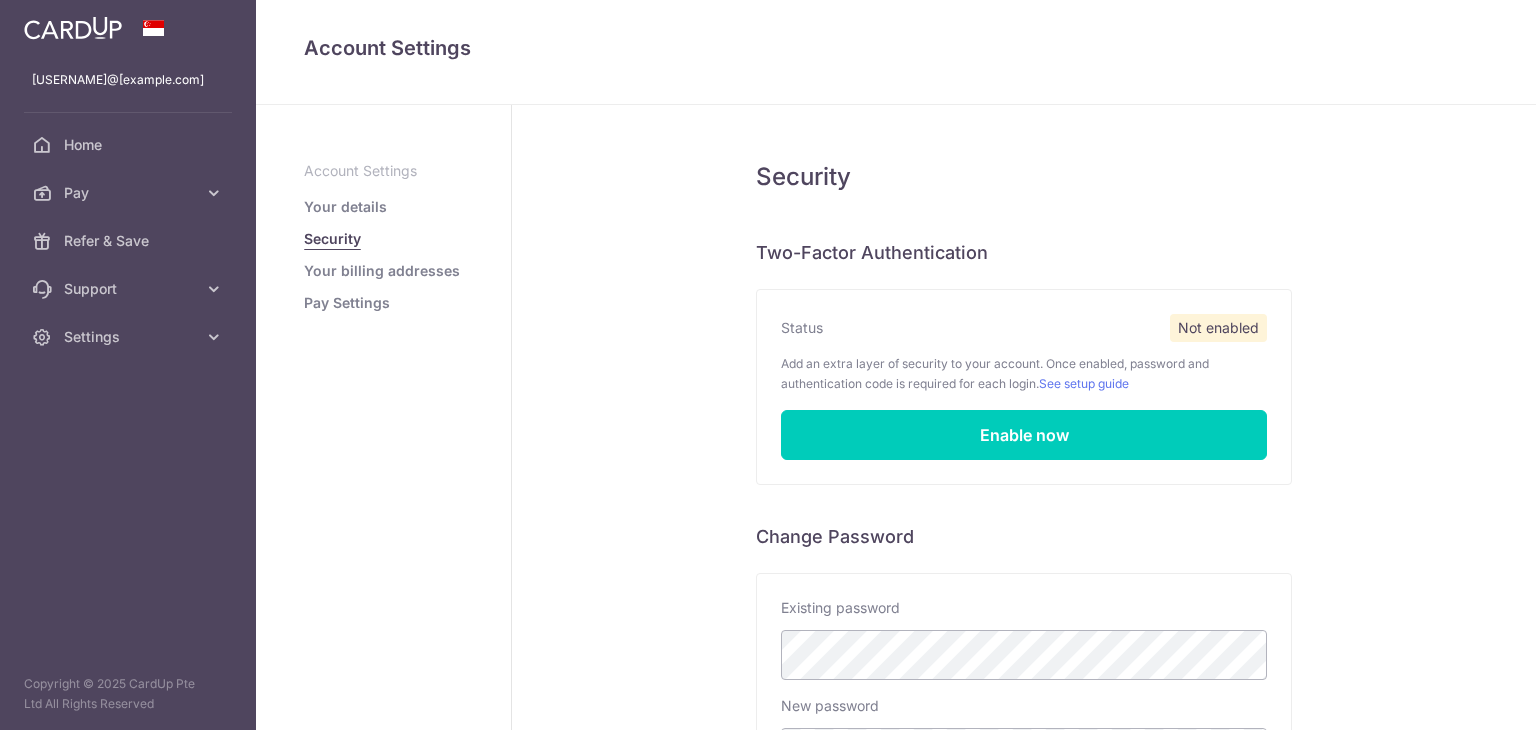 scroll, scrollTop: 0, scrollLeft: 0, axis: both 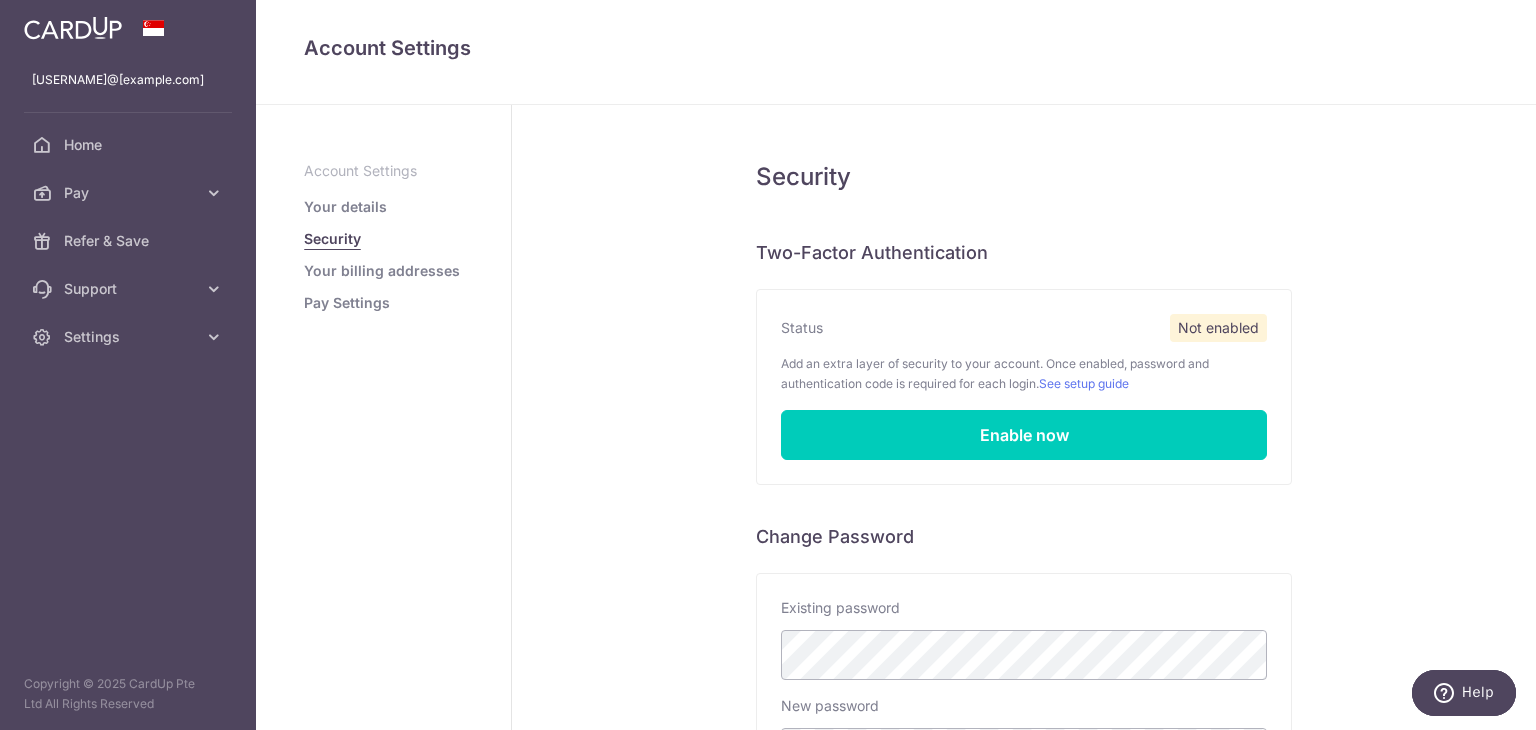 click on "Your billing addresses" at bounding box center (382, 271) 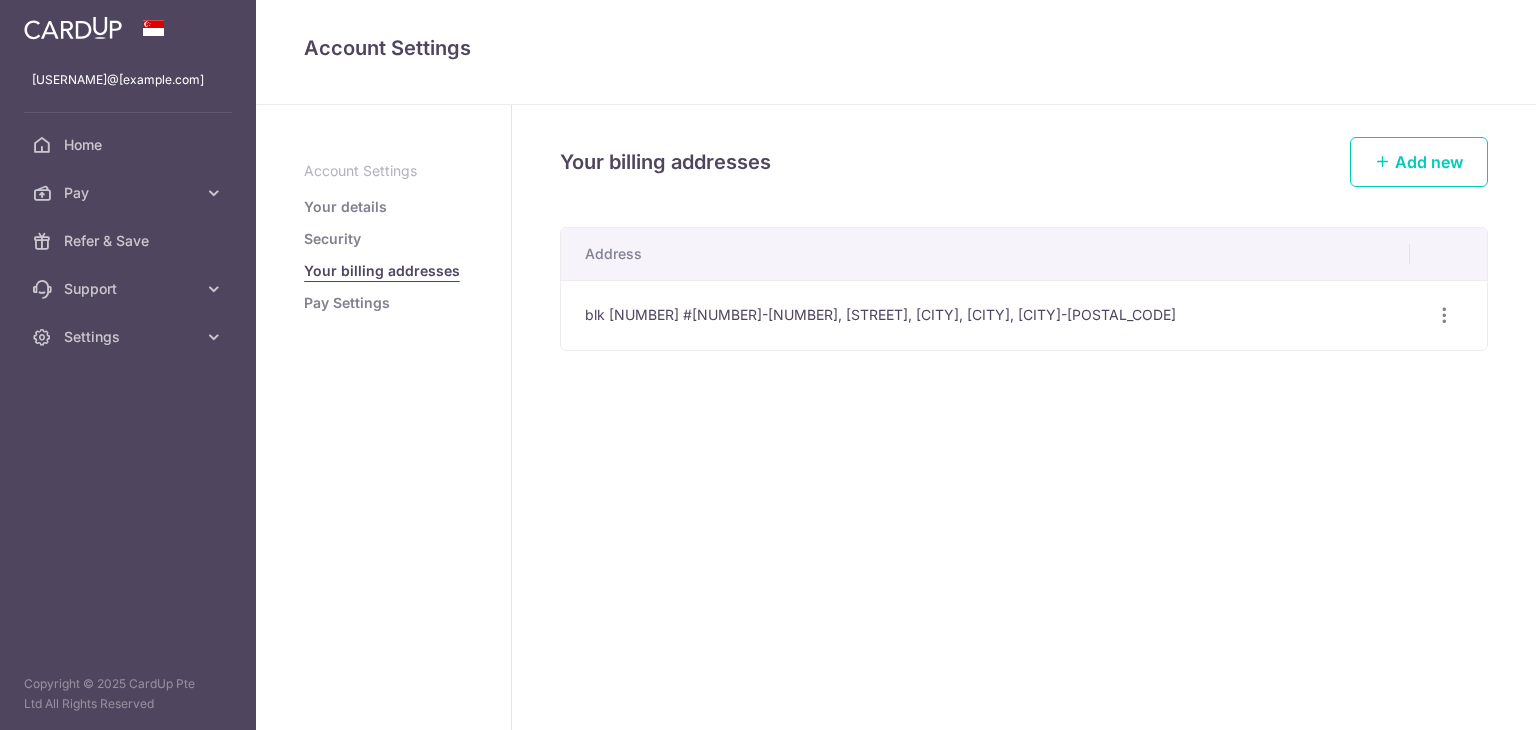 scroll, scrollTop: 0, scrollLeft: 0, axis: both 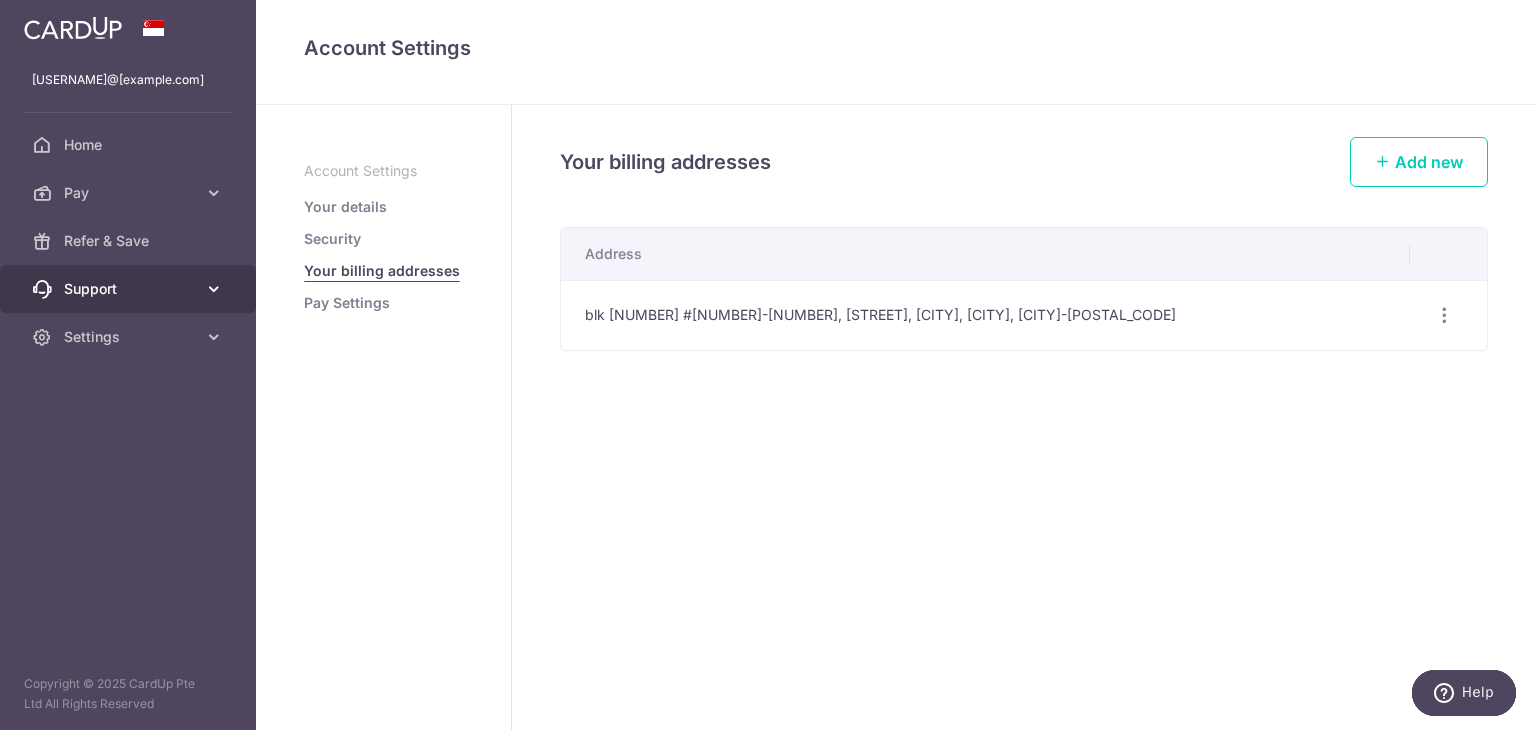 click on "Support" at bounding box center [130, 289] 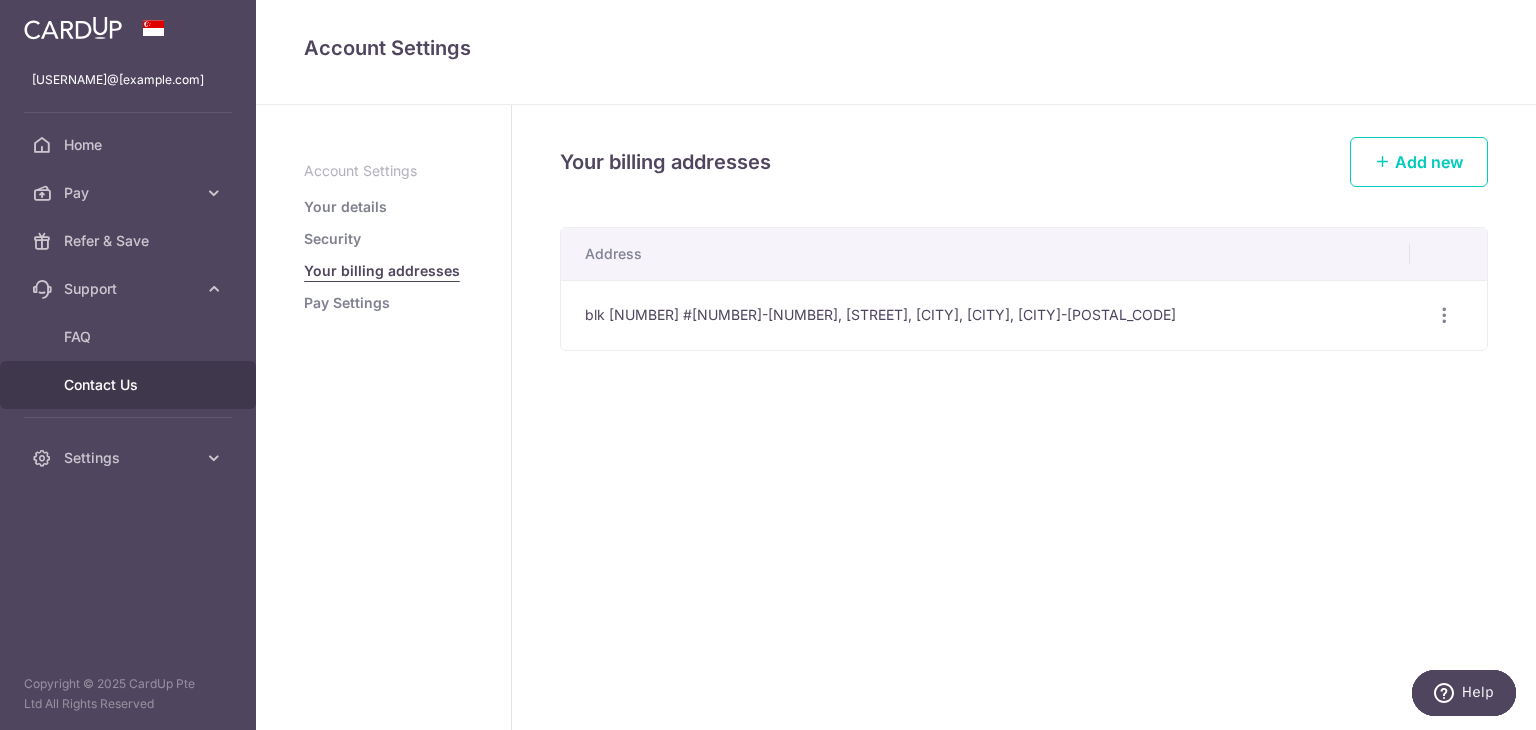 click on "Contact Us" at bounding box center (130, 385) 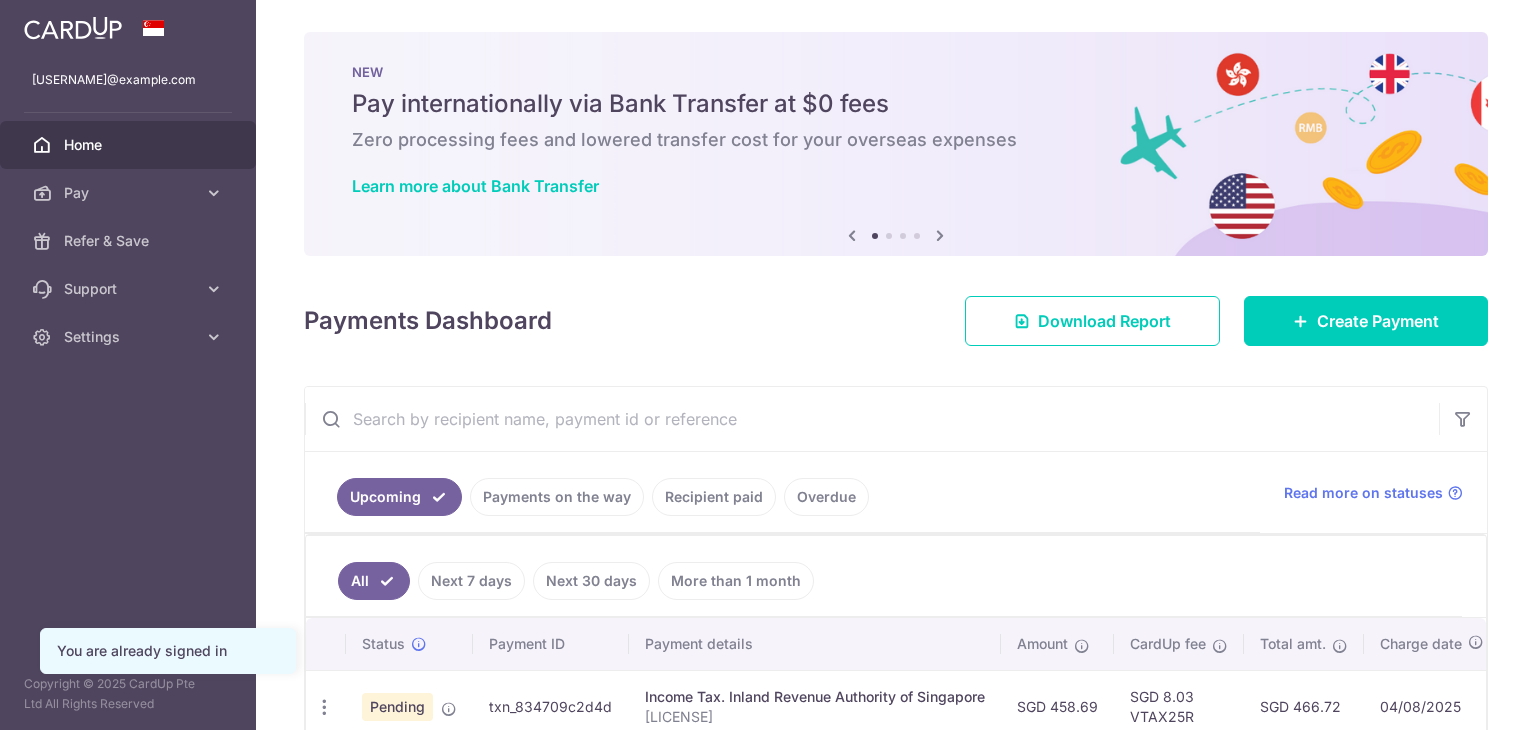 scroll, scrollTop: 0, scrollLeft: 0, axis: both 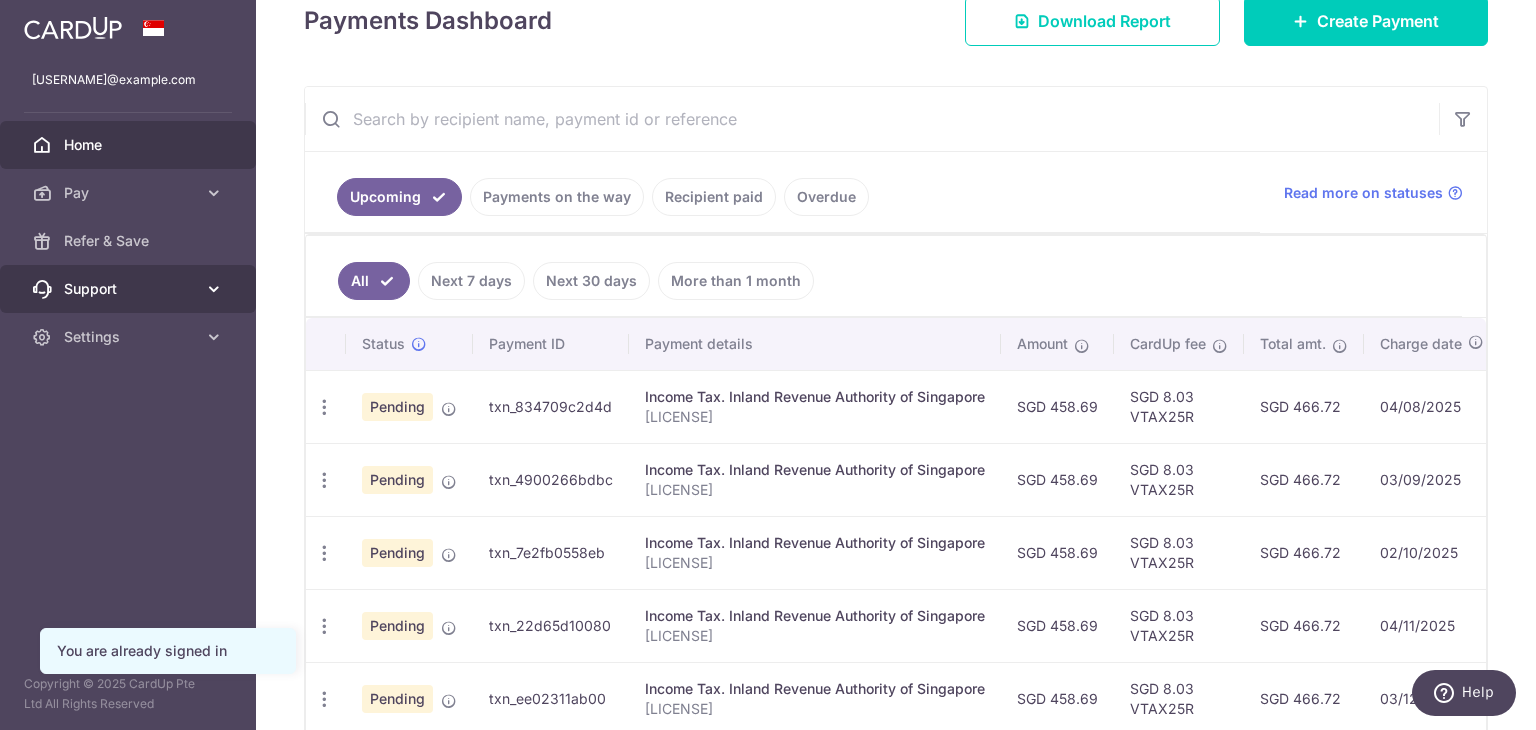 click on "Support" at bounding box center [130, 289] 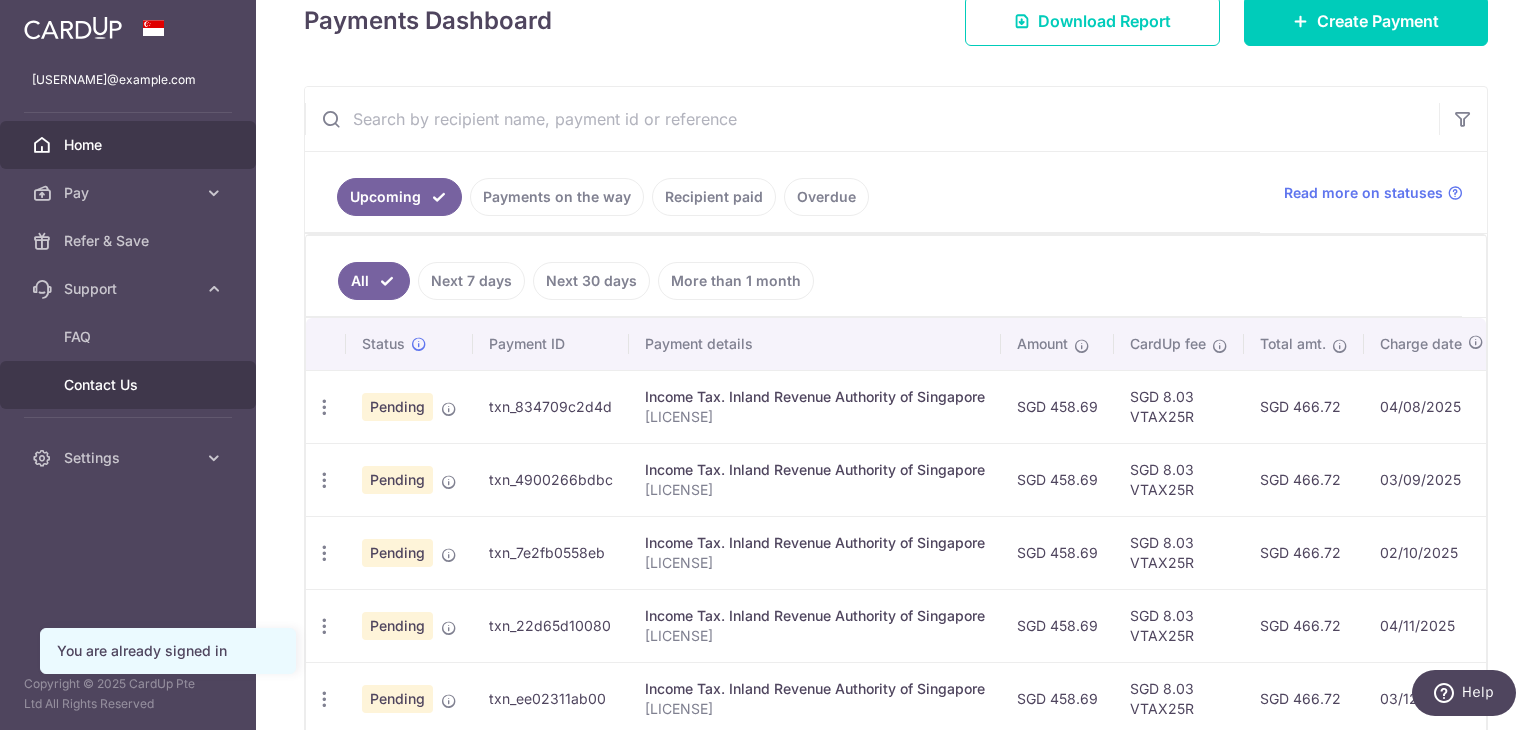 click on "Contact Us" at bounding box center (128, 385) 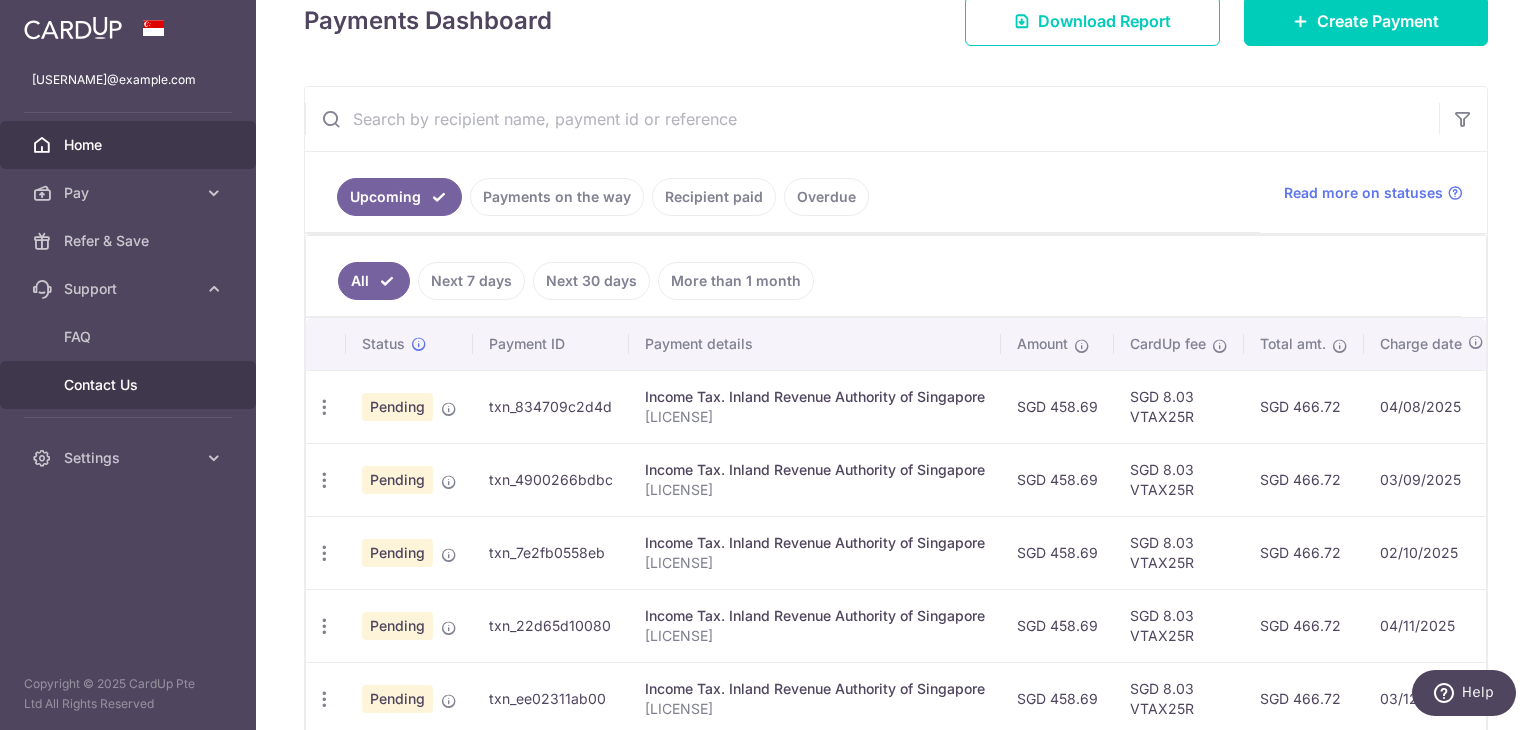 click on "Contact Us" at bounding box center (130, 385) 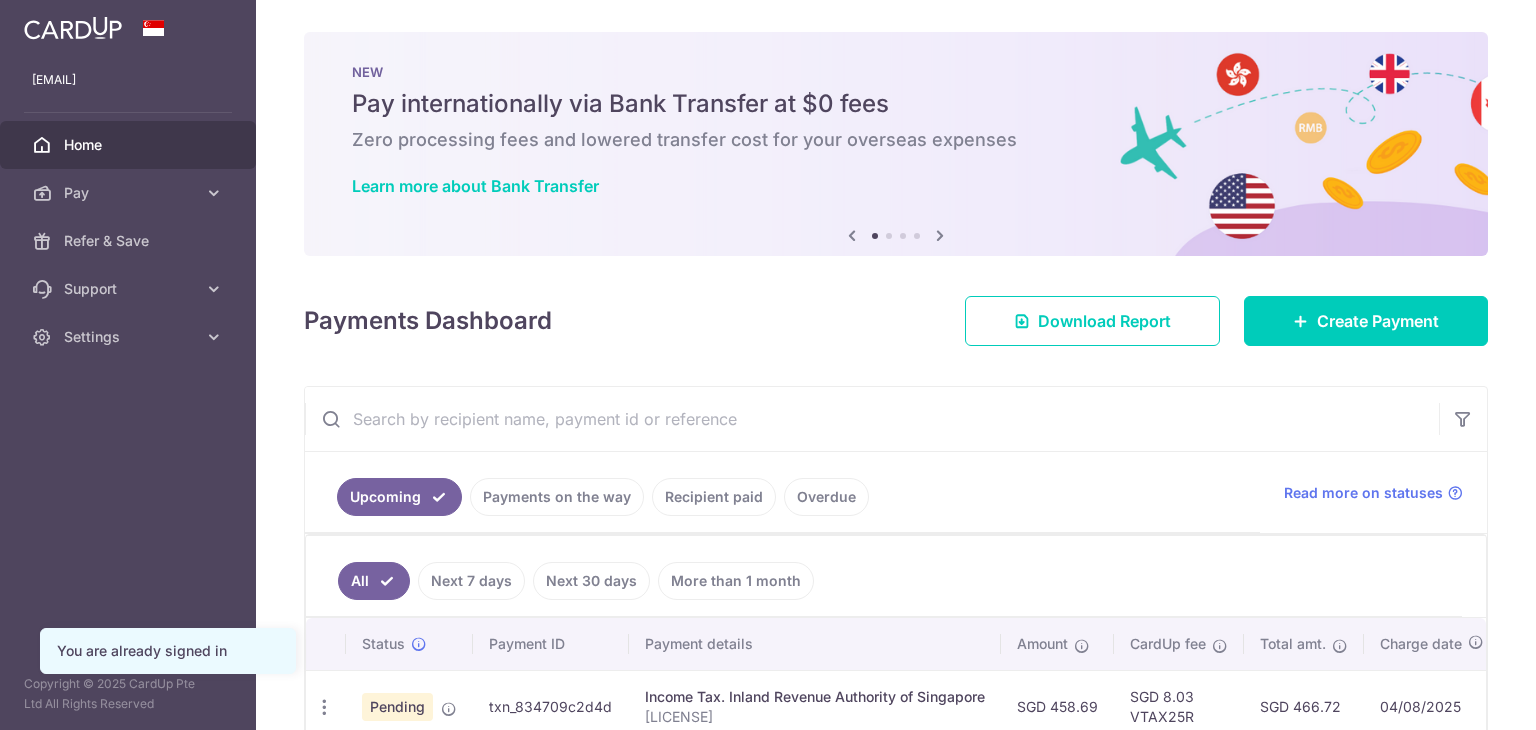 scroll, scrollTop: 0, scrollLeft: 0, axis: both 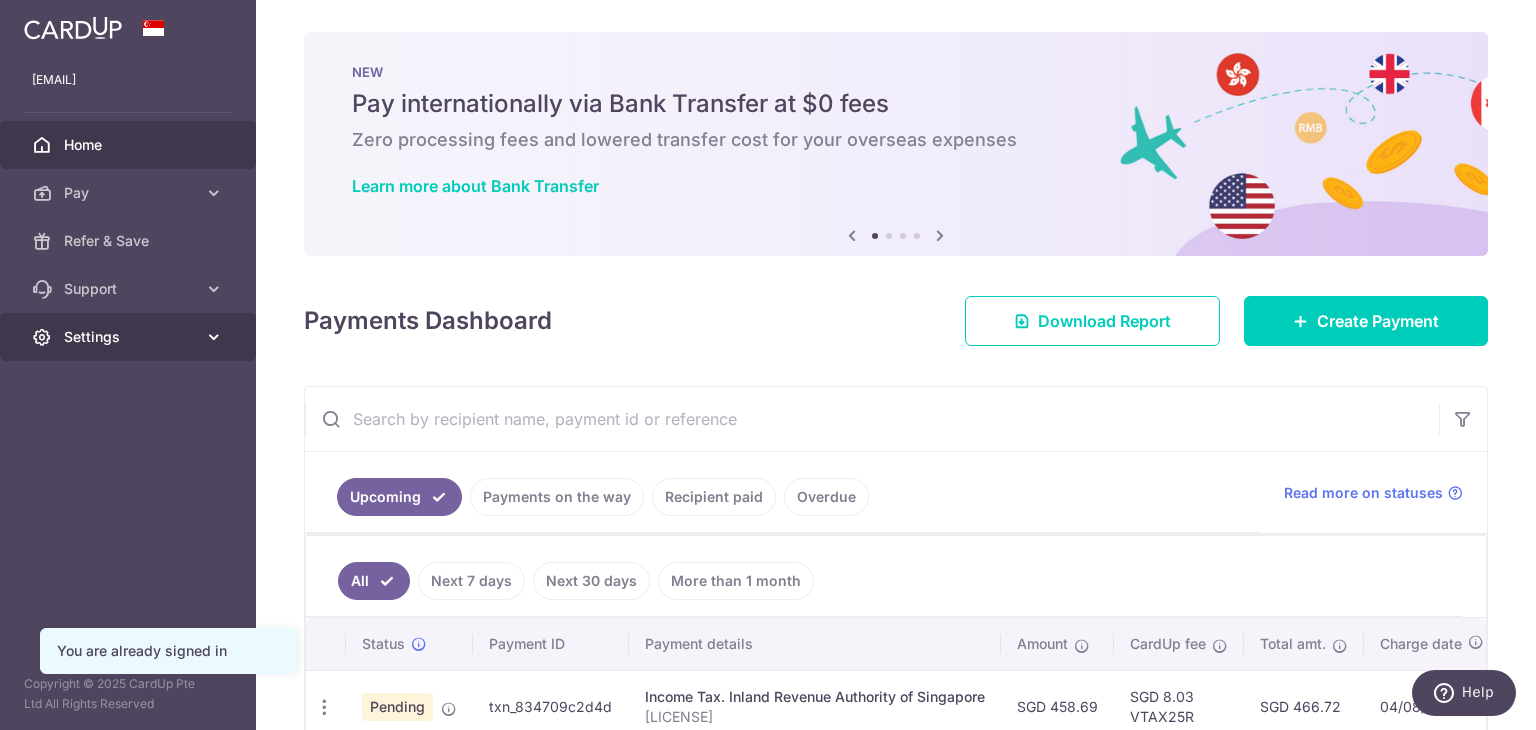 click on "Settings" at bounding box center (130, 337) 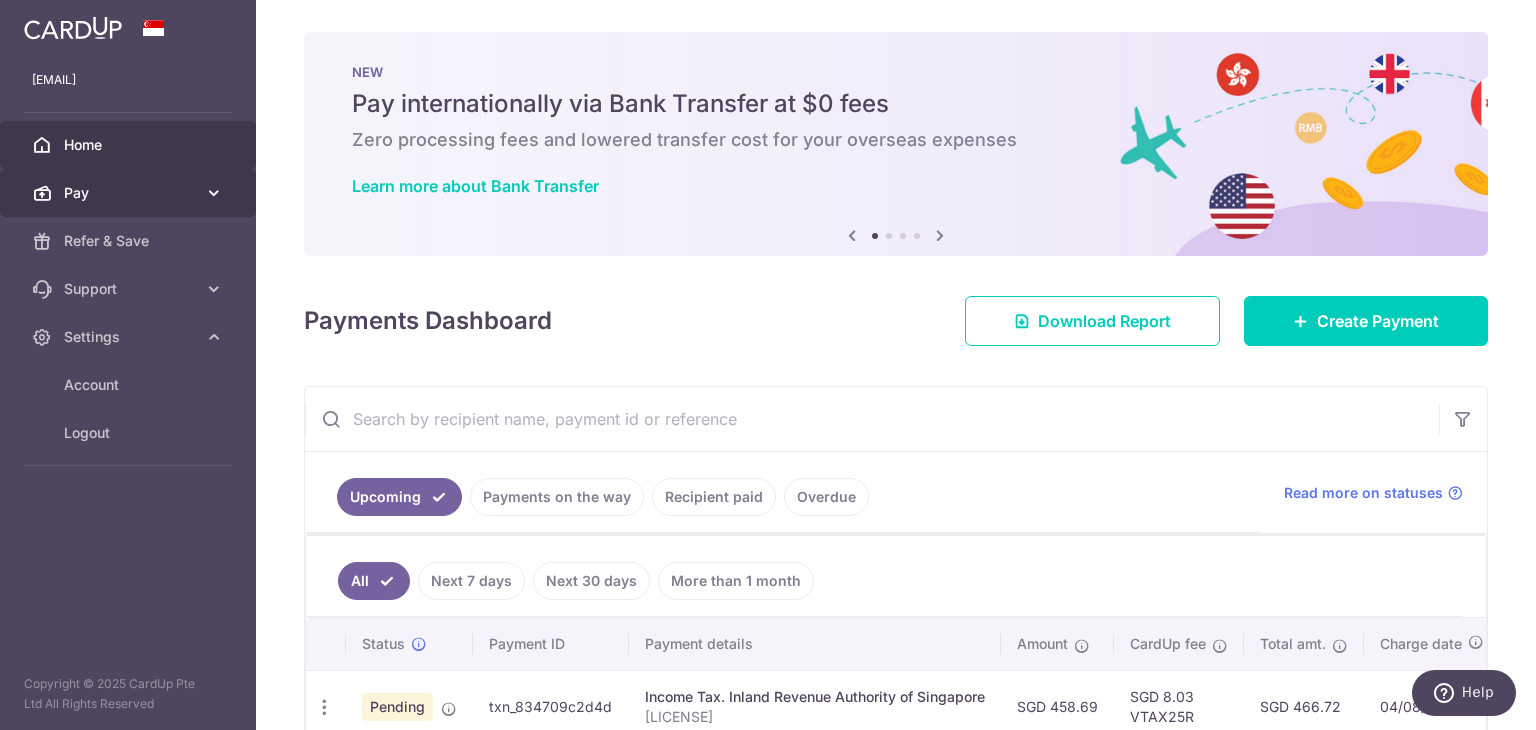 click on "Pay" at bounding box center (130, 193) 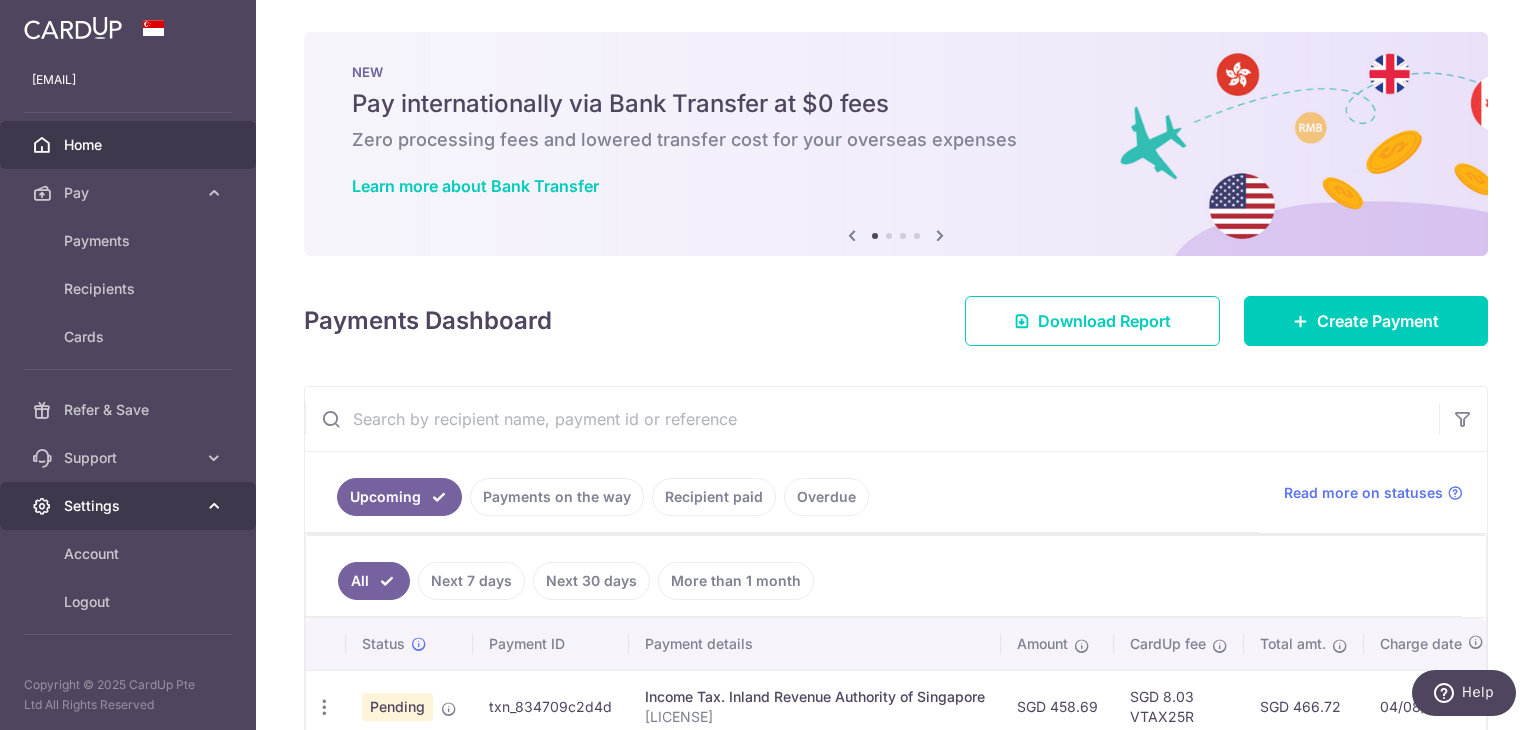 click on "Settings" at bounding box center [130, 506] 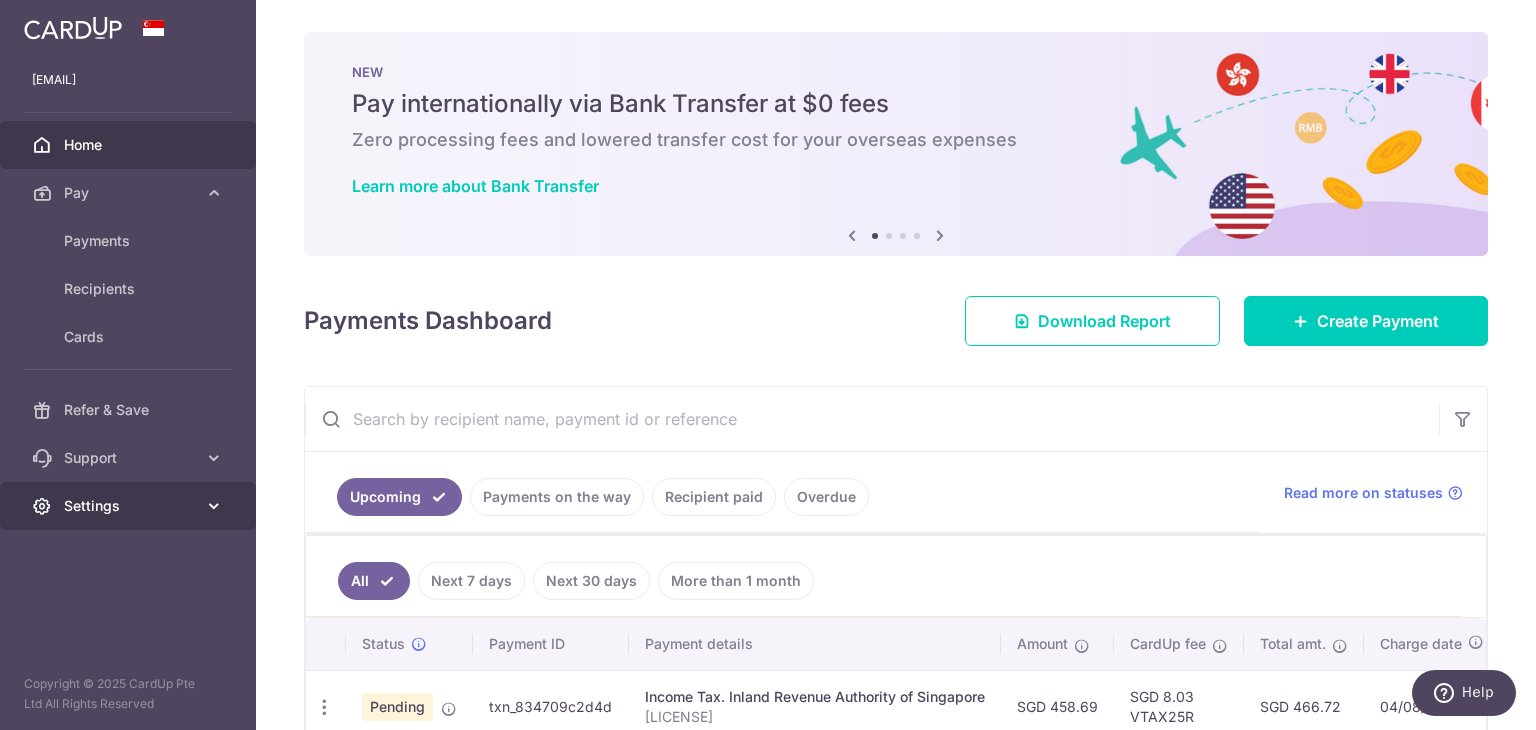 click on "Settings" at bounding box center (130, 506) 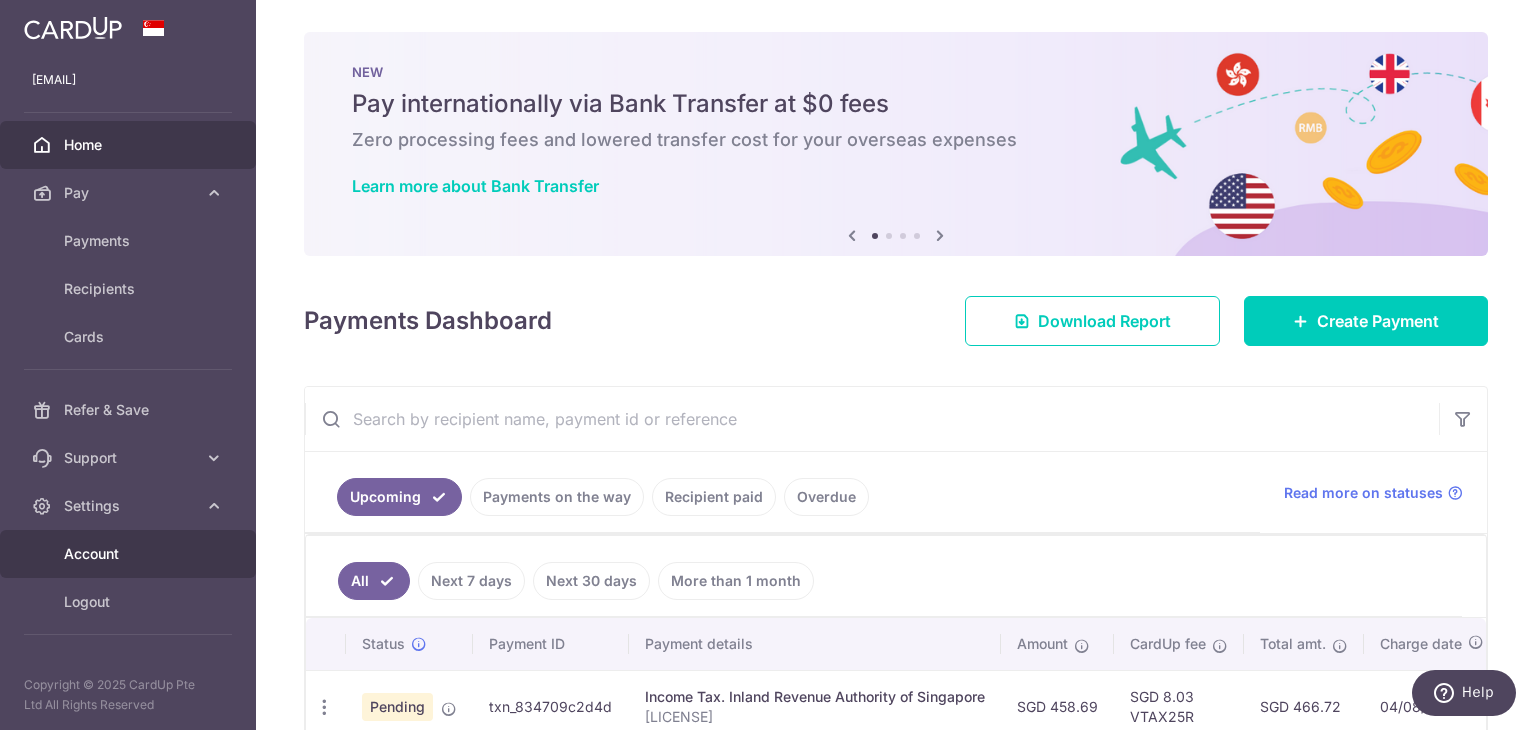 click on "Account" at bounding box center [130, 554] 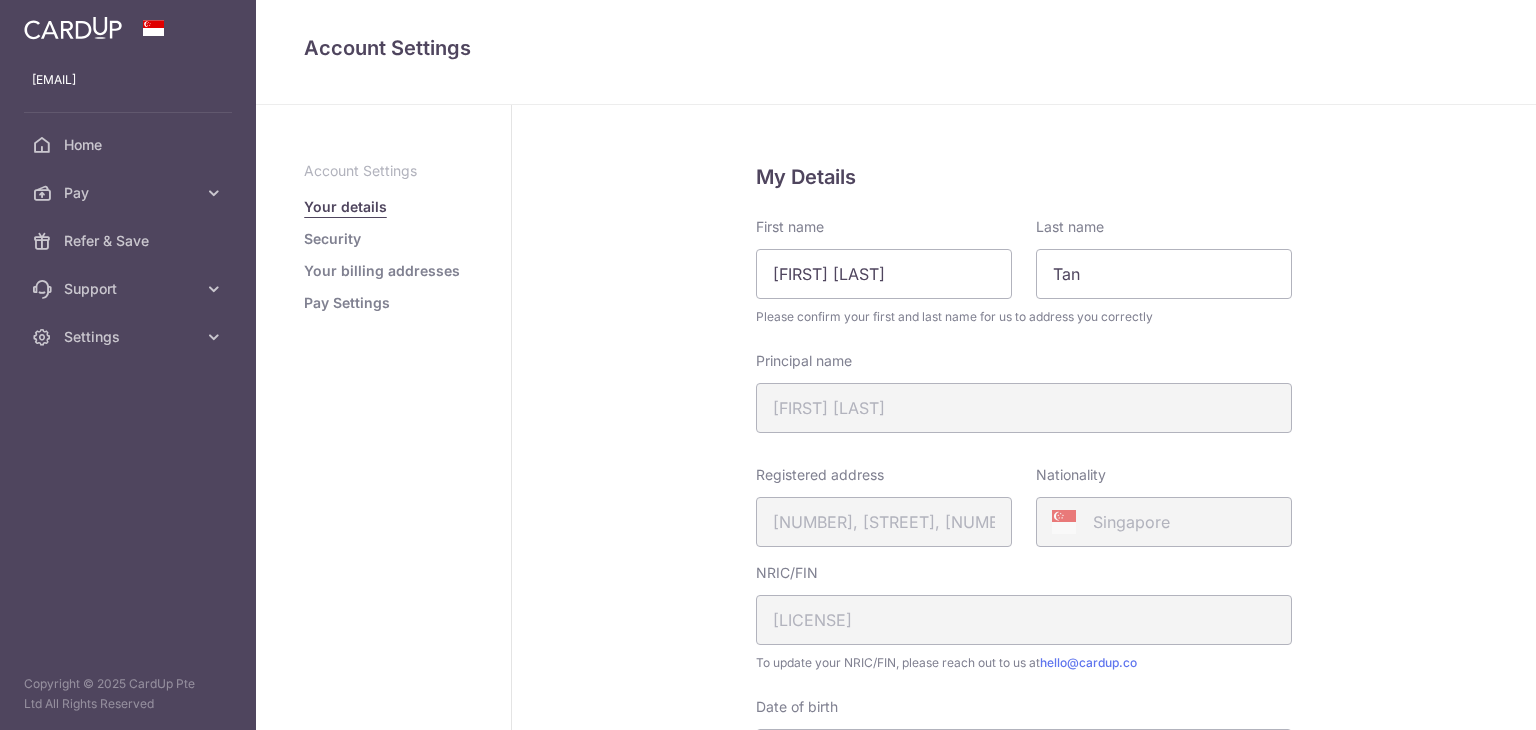 scroll, scrollTop: 0, scrollLeft: 0, axis: both 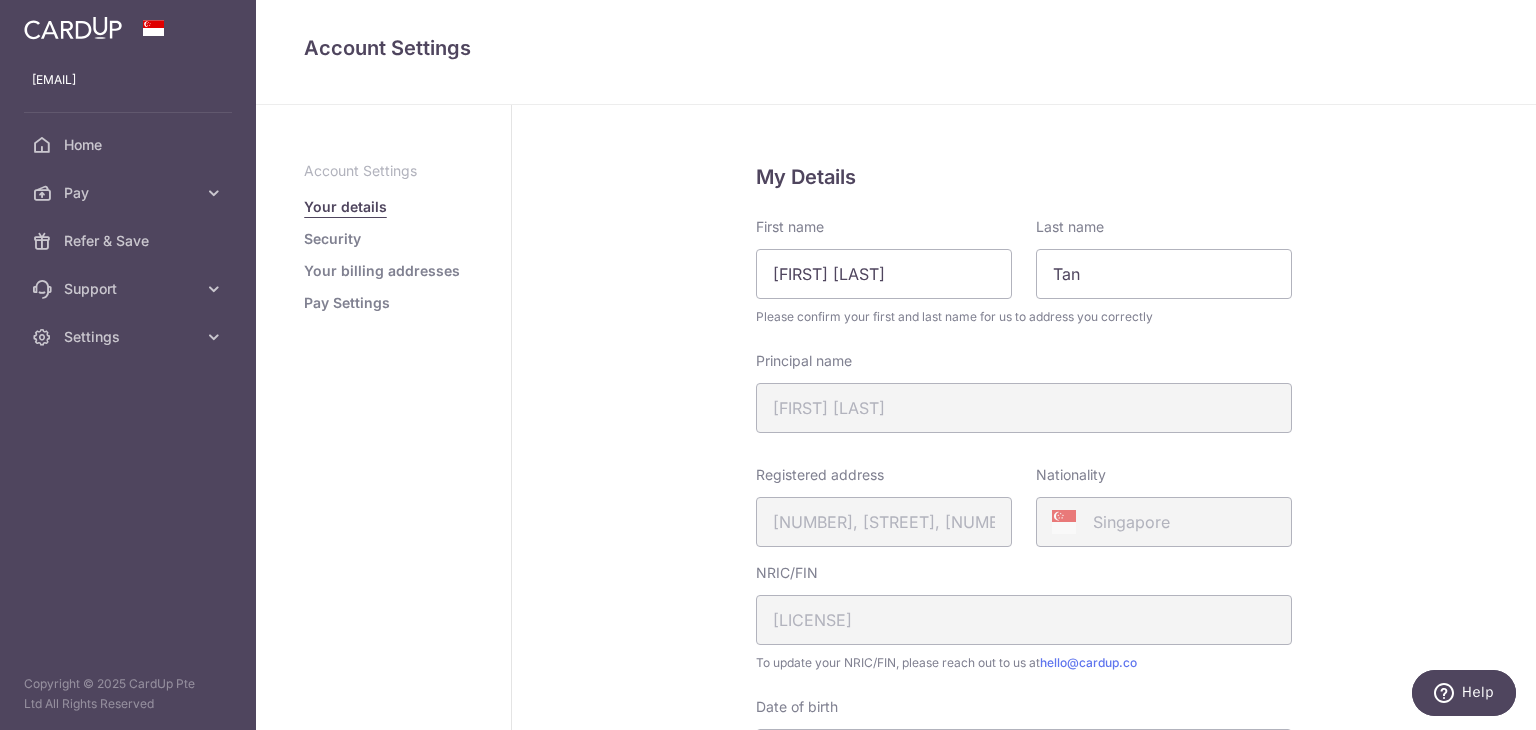 click on "Account Settings Your details Security Your billing addresses Pay Settings" at bounding box center [383, 237] 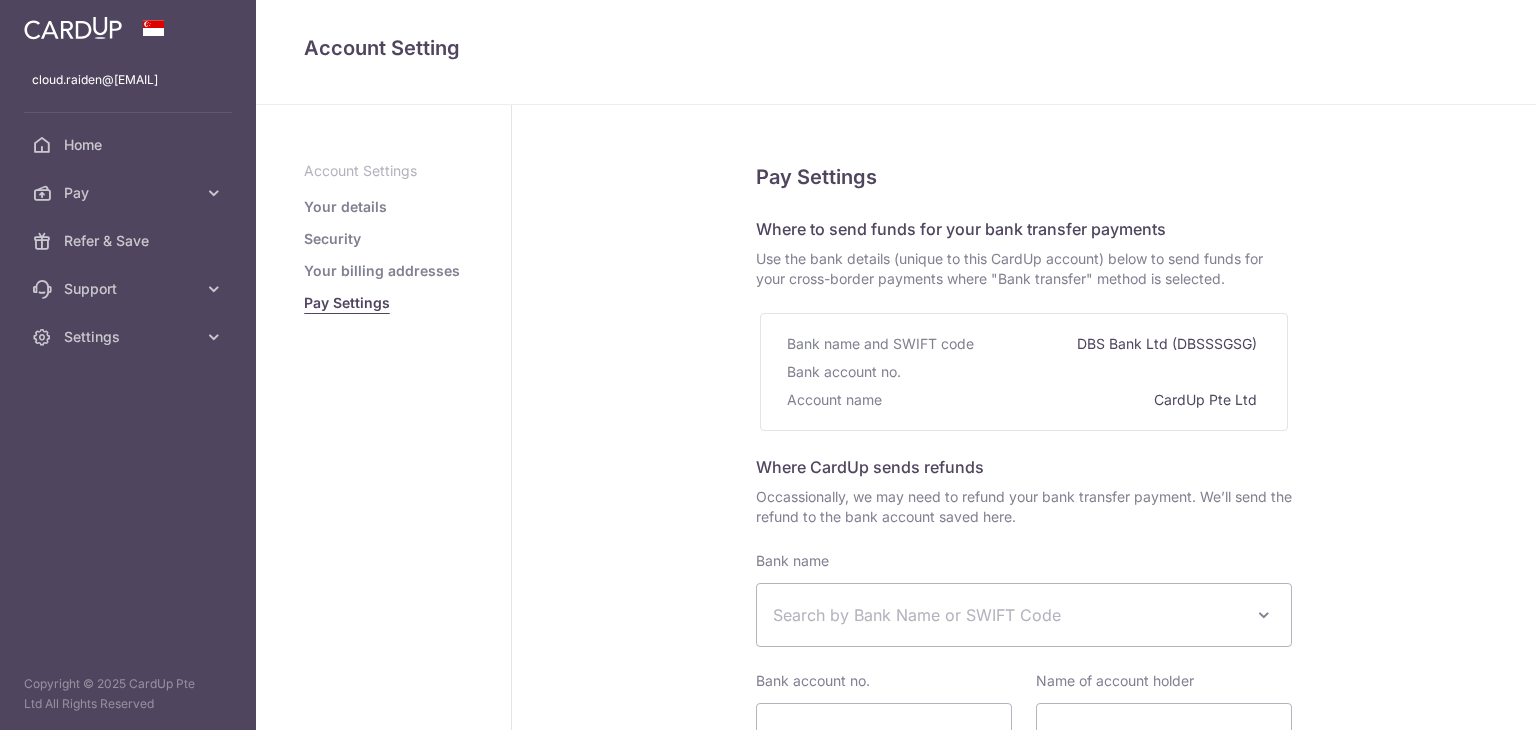 select 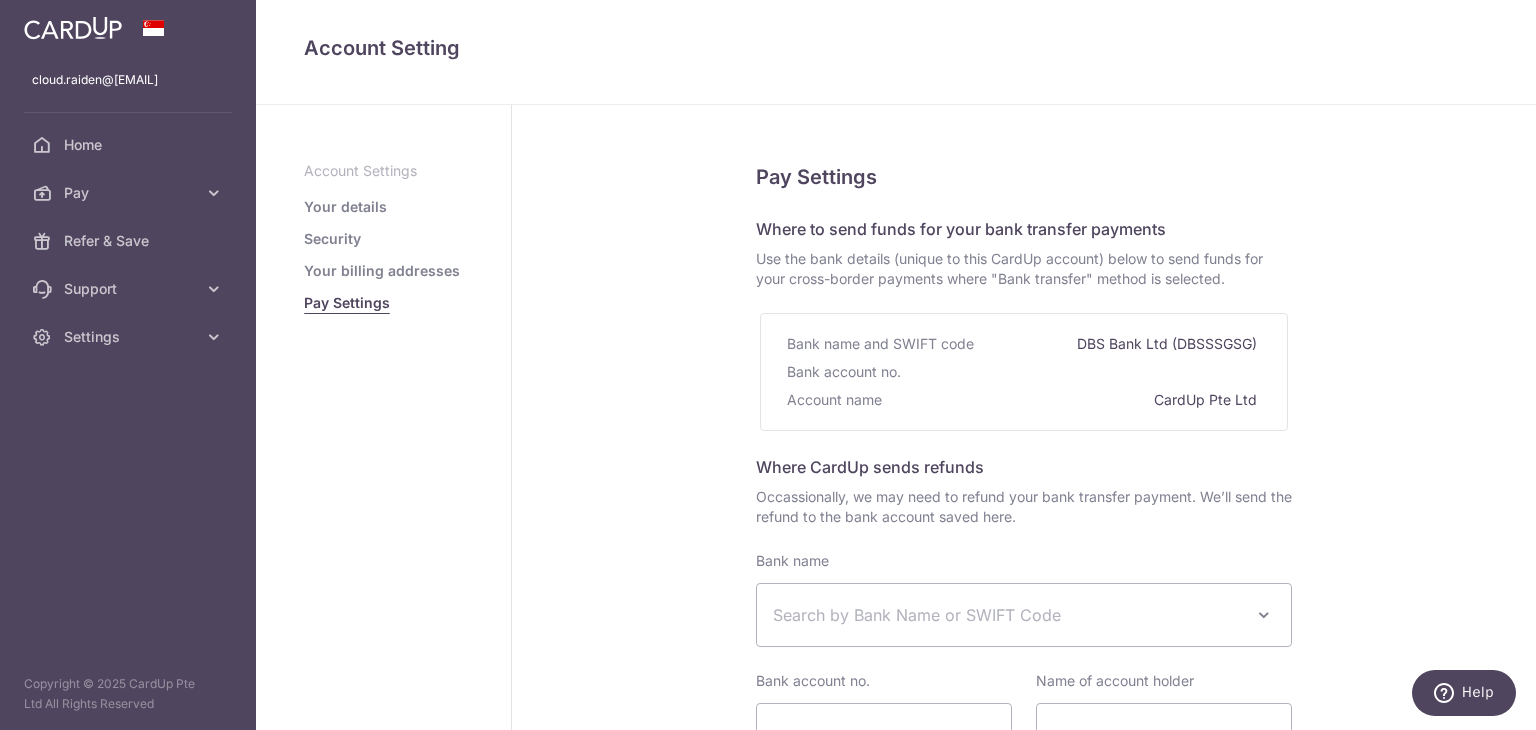 click on "Your billing addresses" at bounding box center (382, 271) 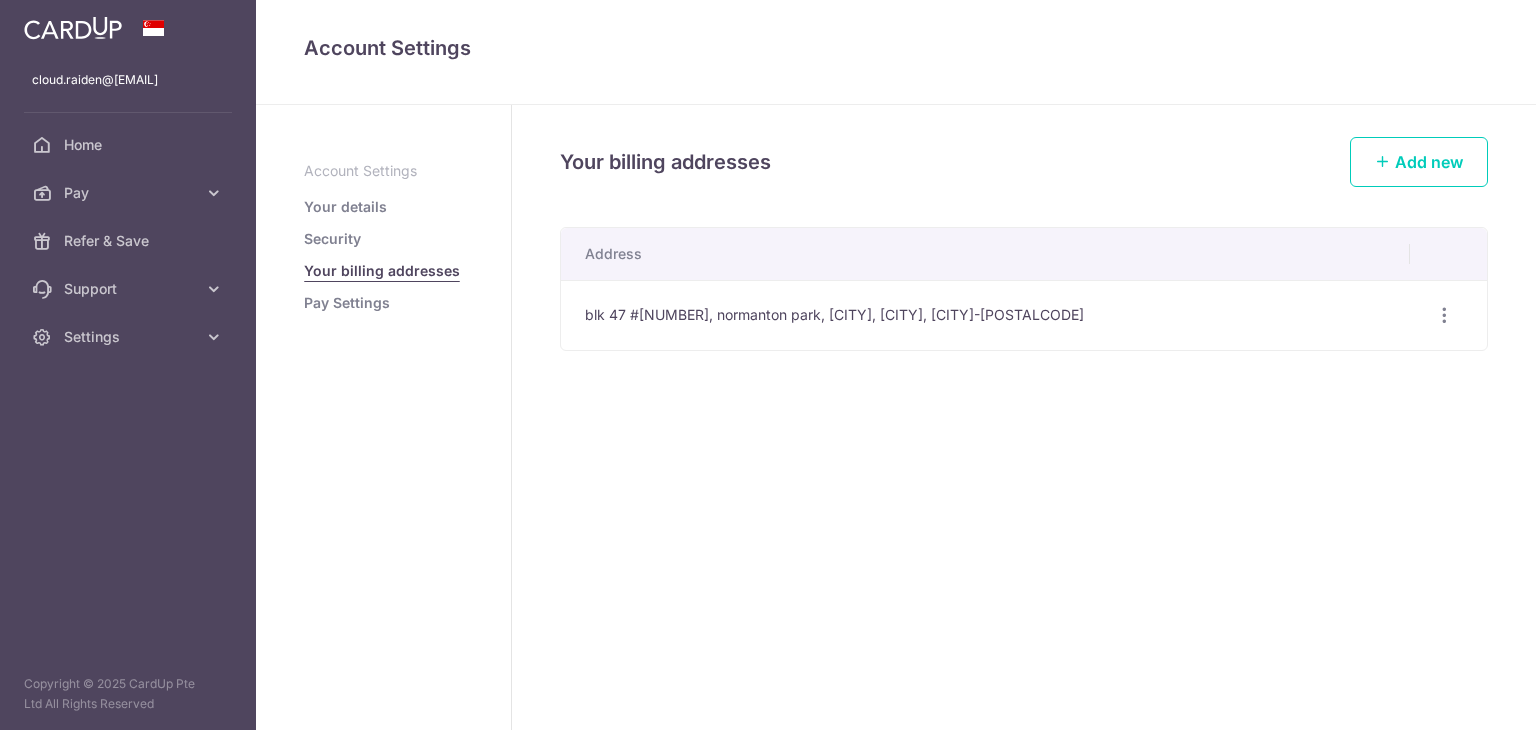 scroll, scrollTop: 0, scrollLeft: 0, axis: both 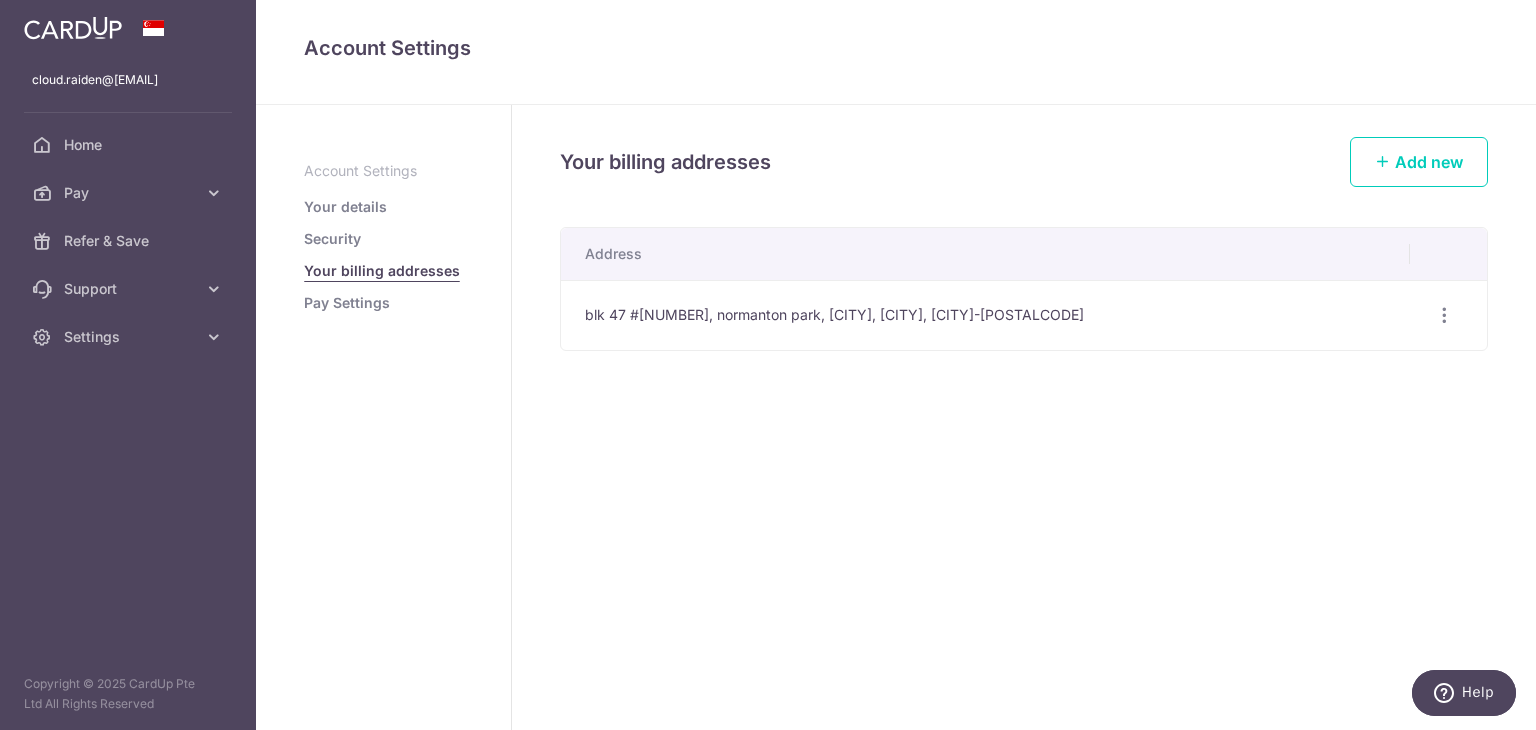 click on "Pay Settings" at bounding box center (347, 303) 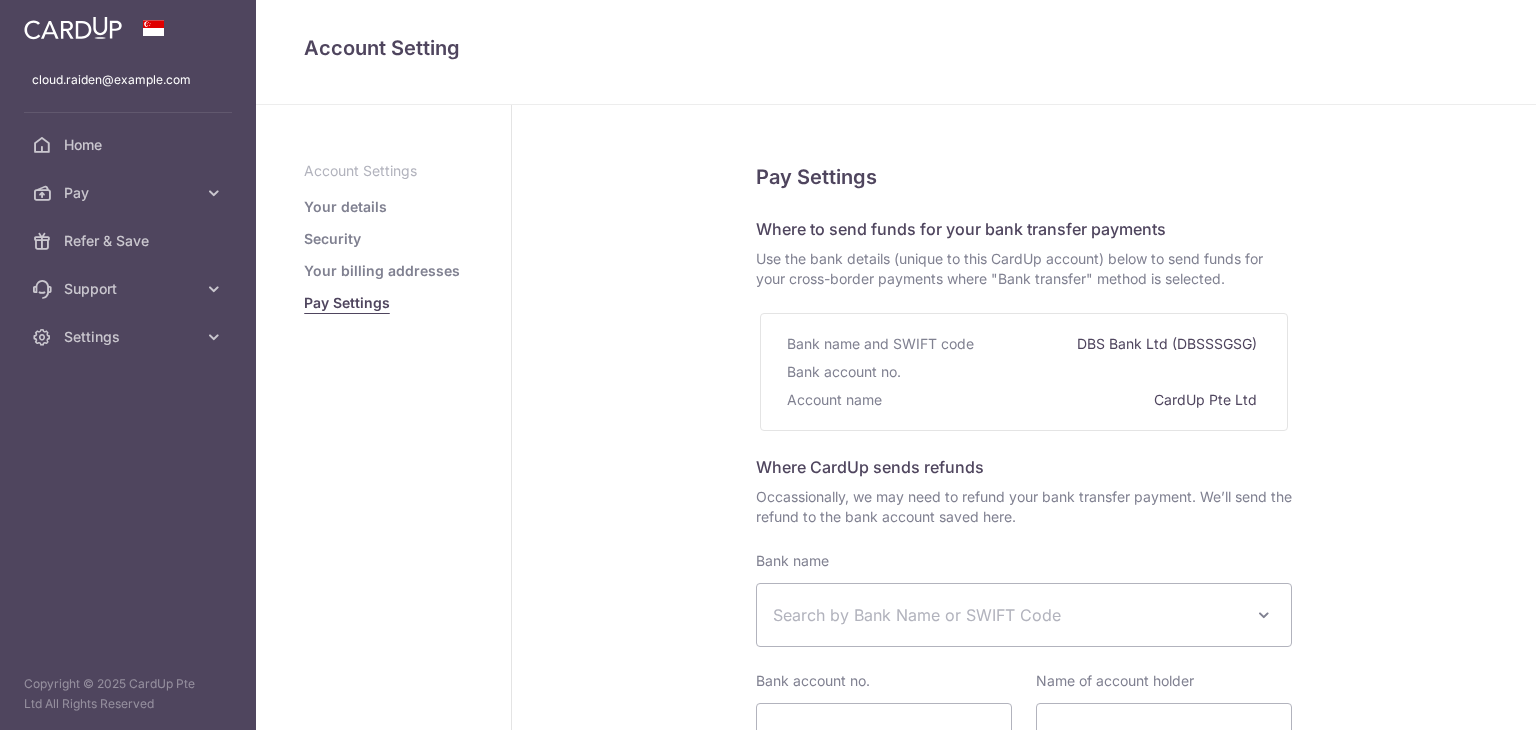 select 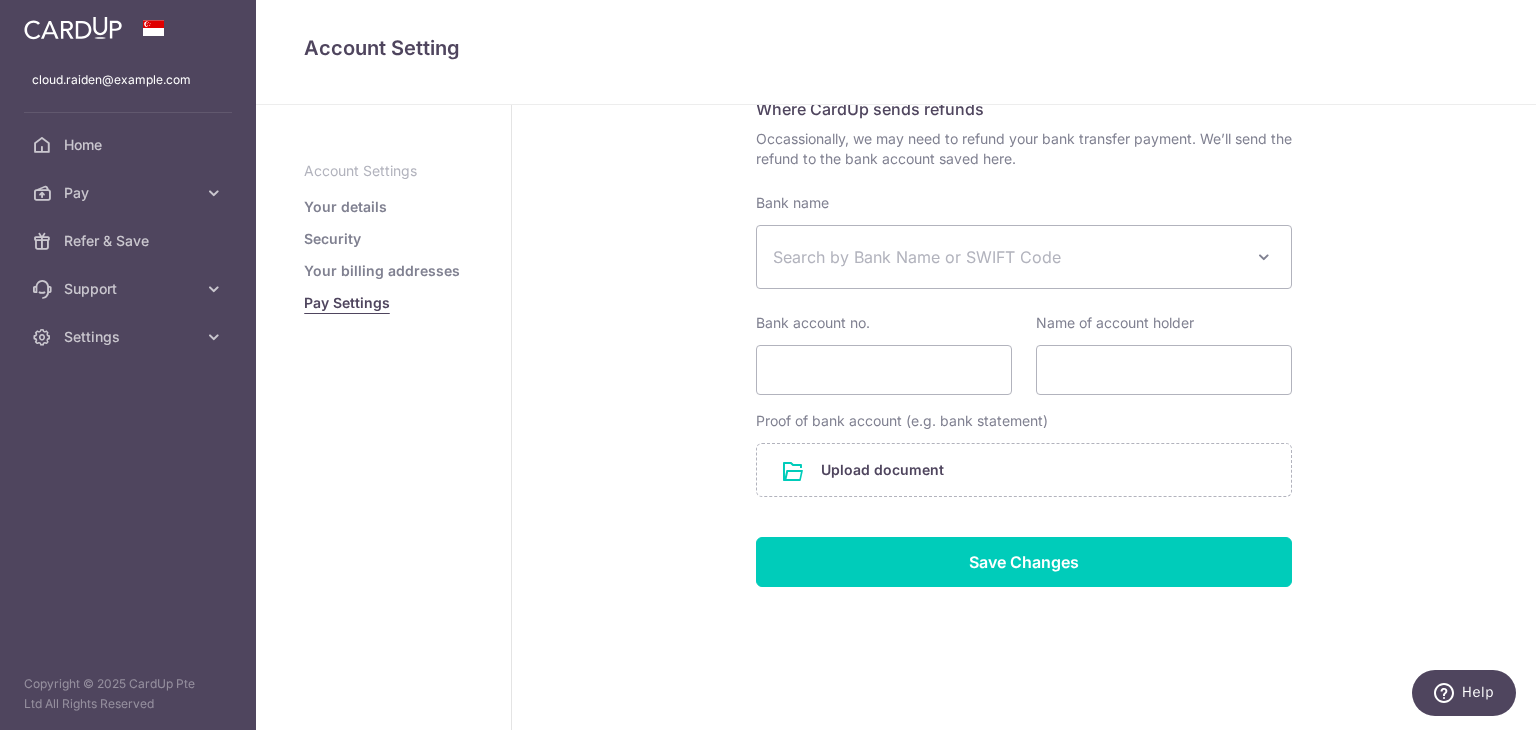 scroll, scrollTop: 364, scrollLeft: 0, axis: vertical 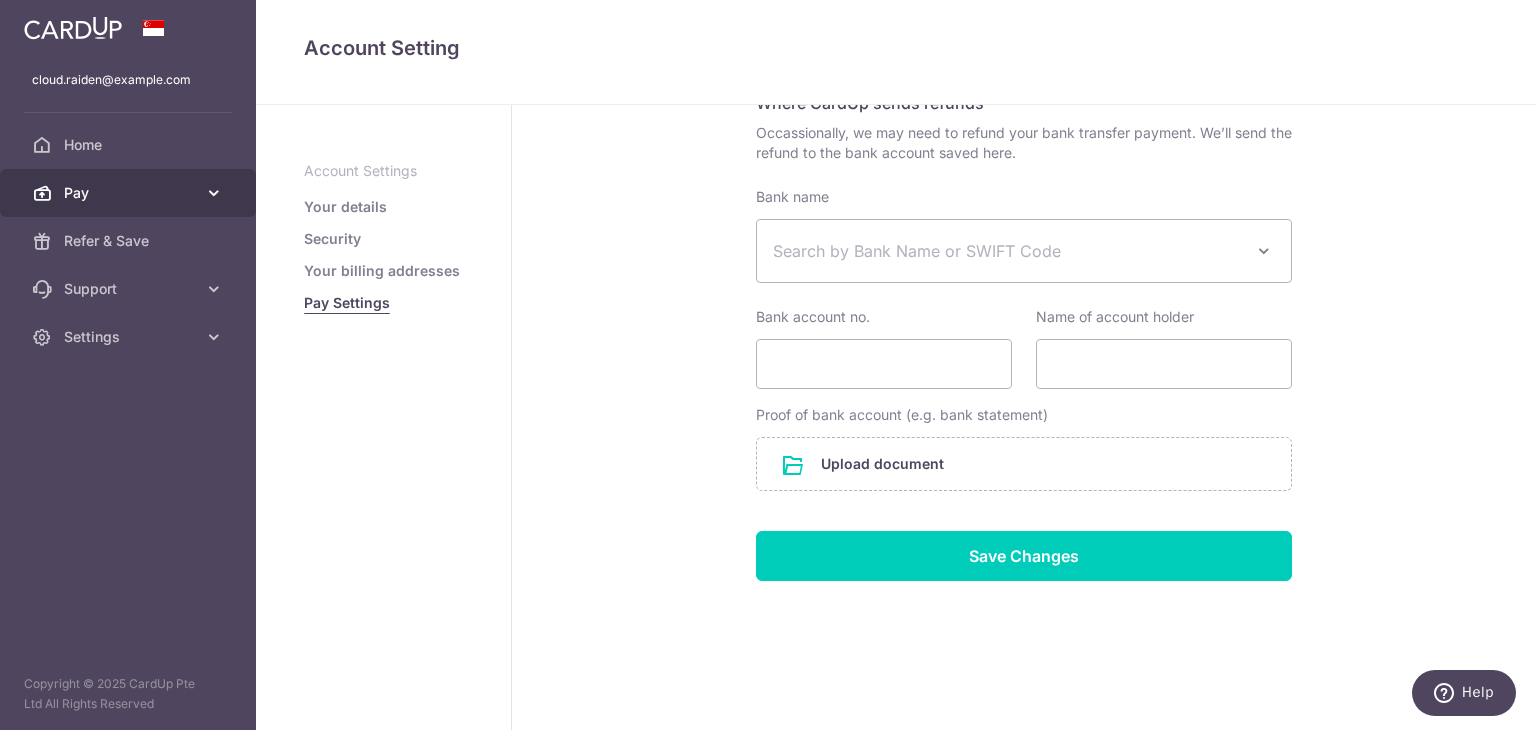click on "Pay" at bounding box center (130, 193) 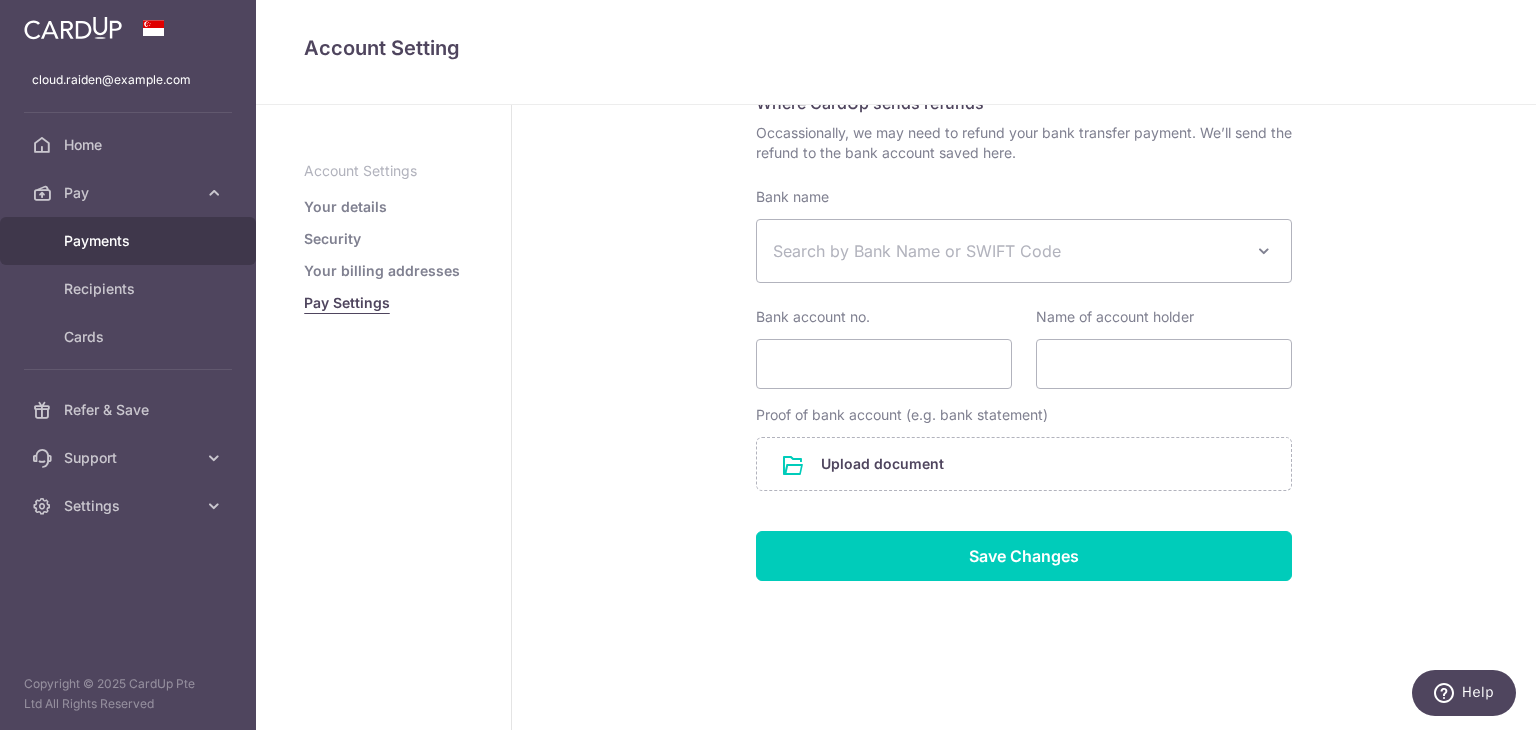 click on "Payments" at bounding box center [130, 241] 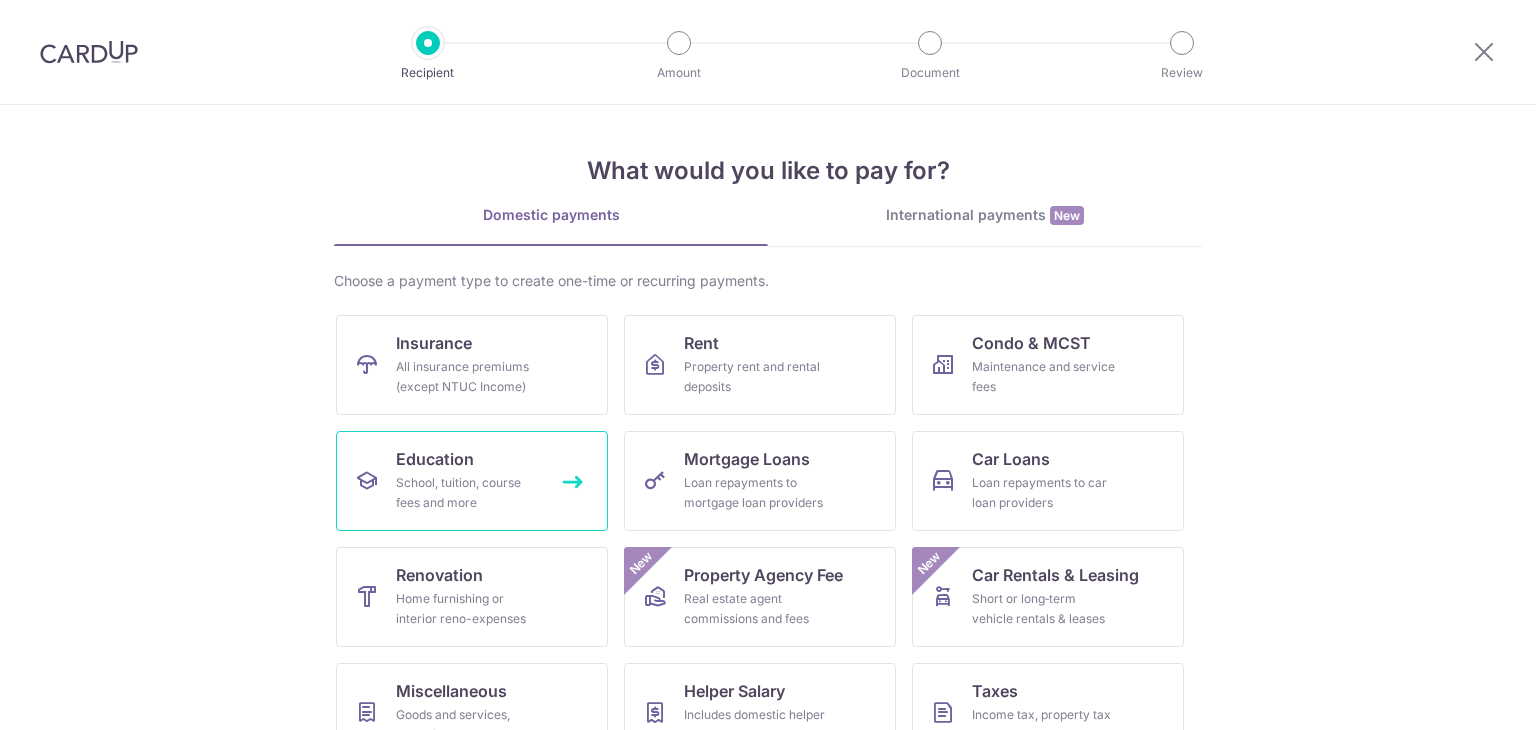 scroll, scrollTop: 0, scrollLeft: 0, axis: both 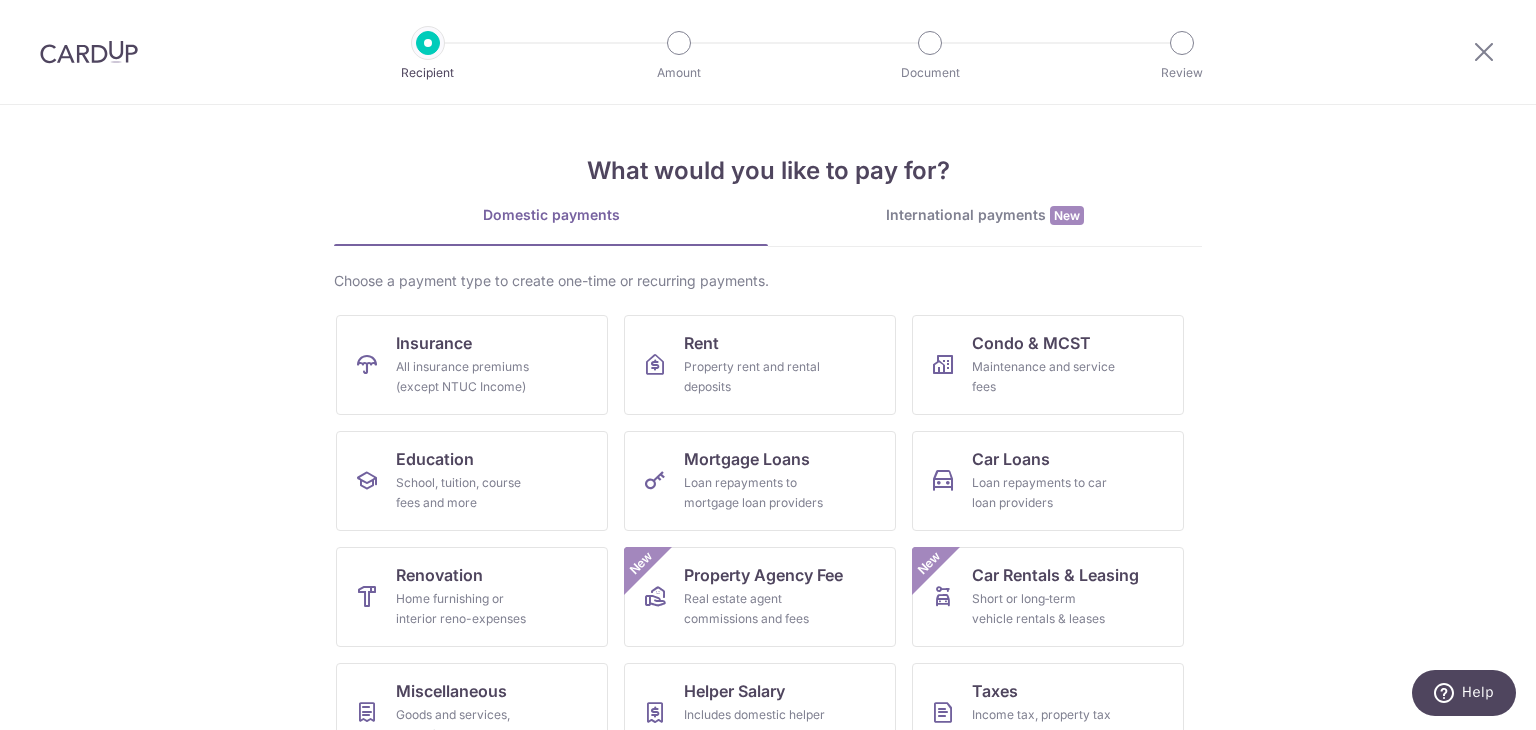 click at bounding box center [89, 52] 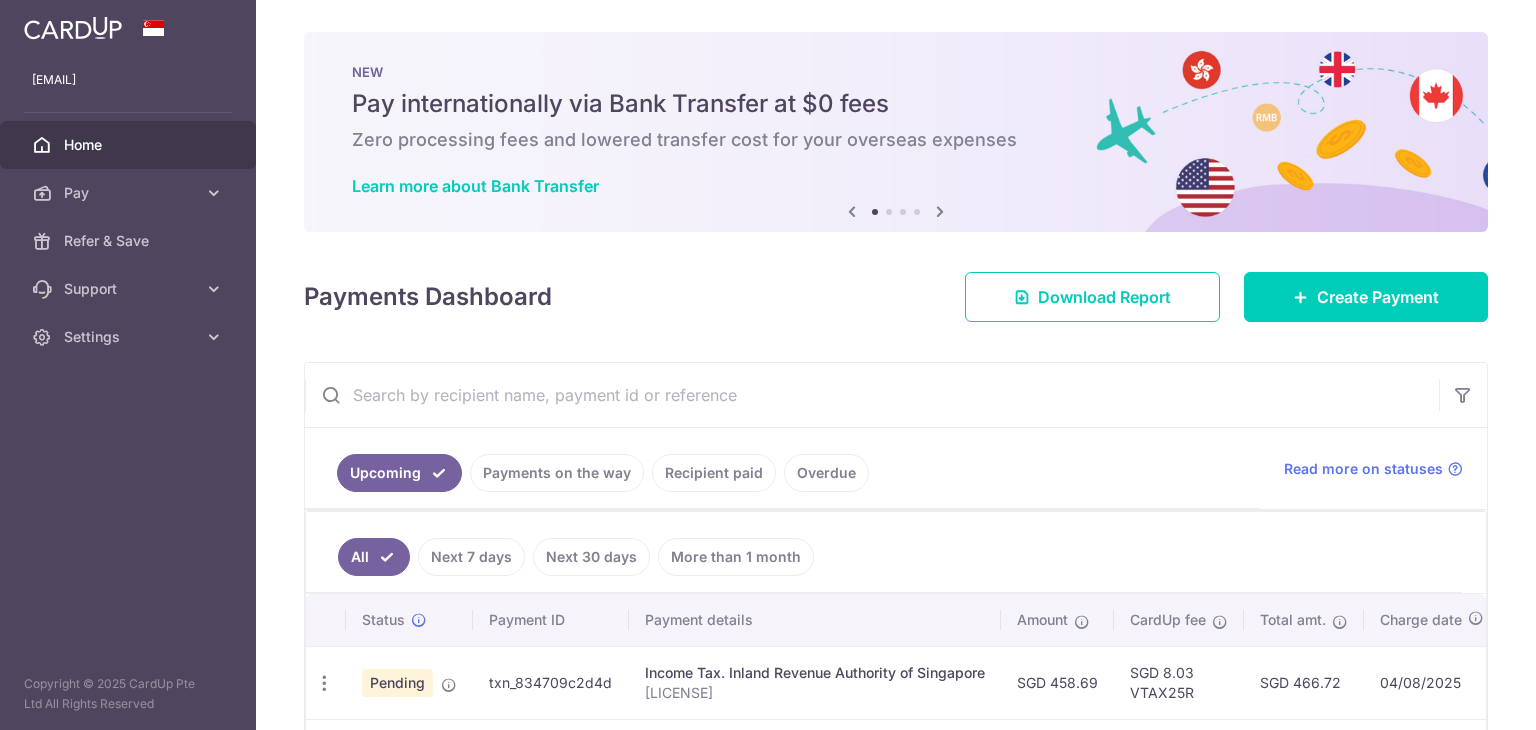 scroll, scrollTop: 0, scrollLeft: 0, axis: both 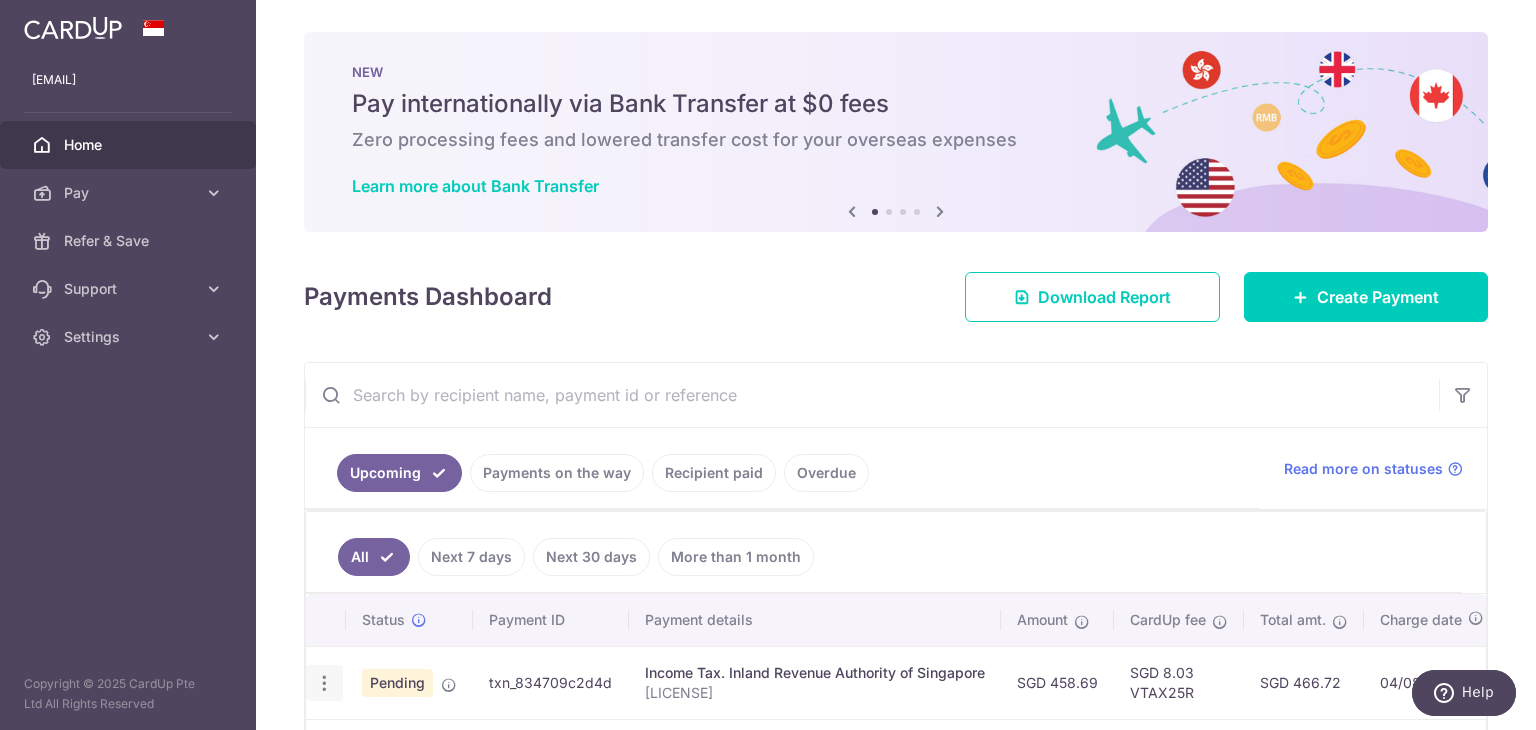 click at bounding box center [324, 683] 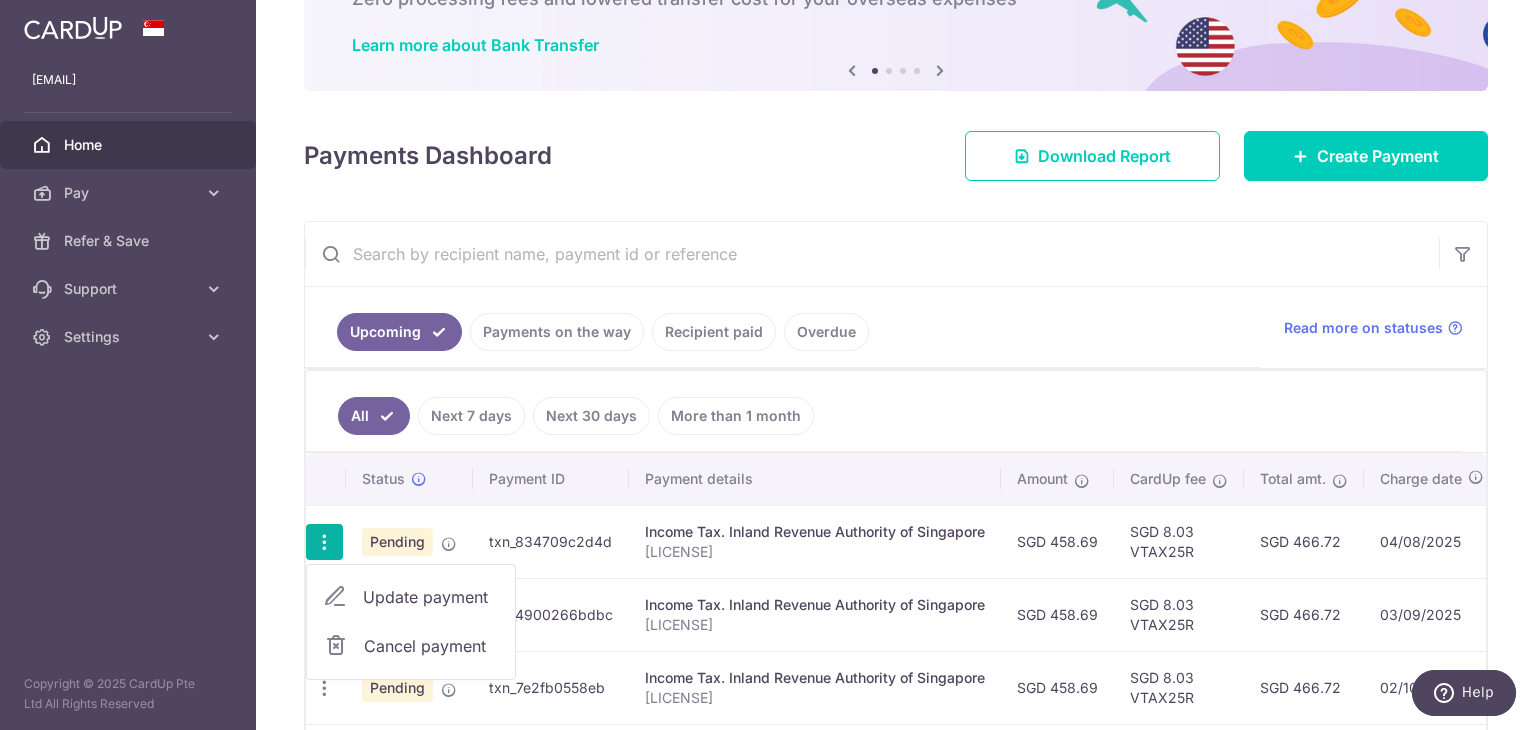 scroll, scrollTop: 300, scrollLeft: 0, axis: vertical 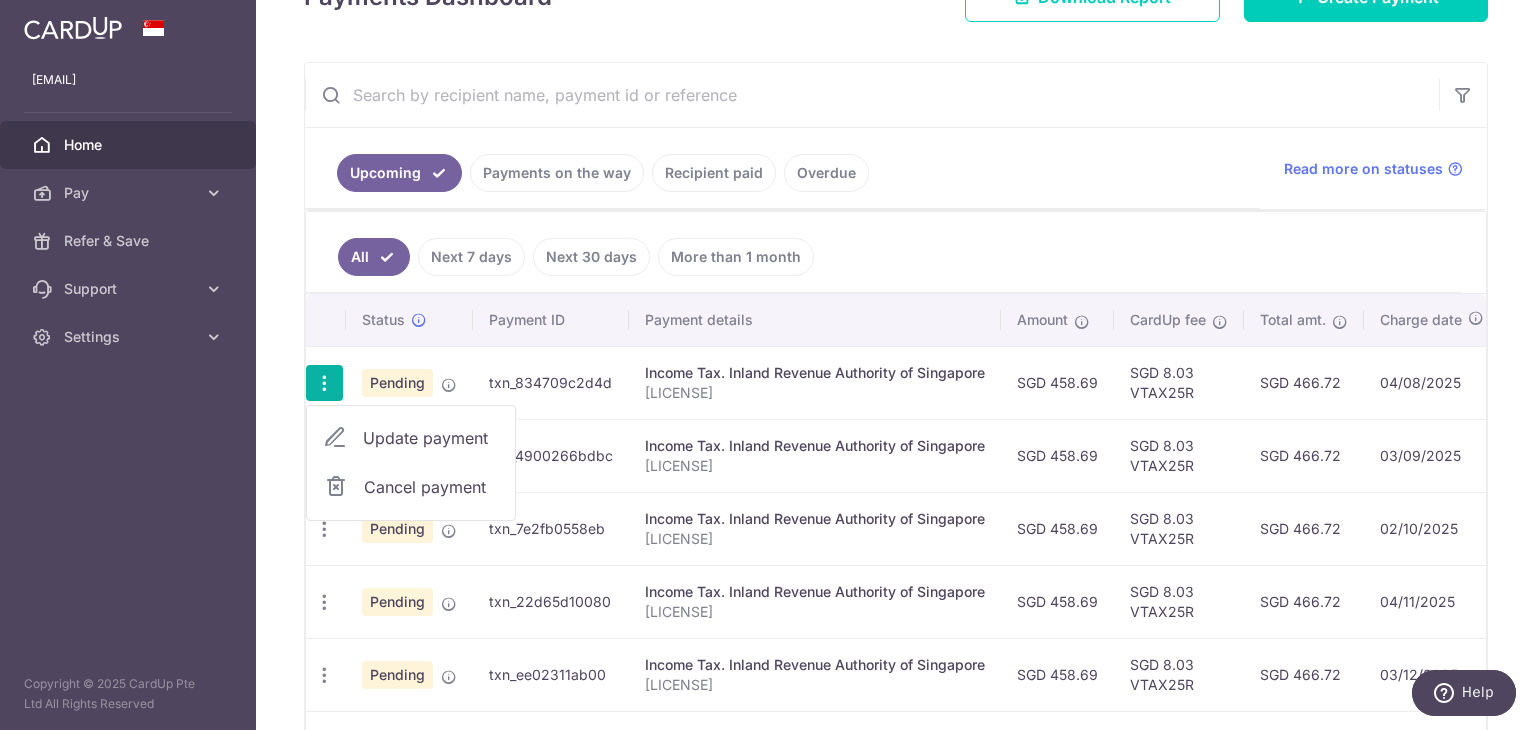 click on "SGD 8.03
VTAX25R" at bounding box center (1179, 382) 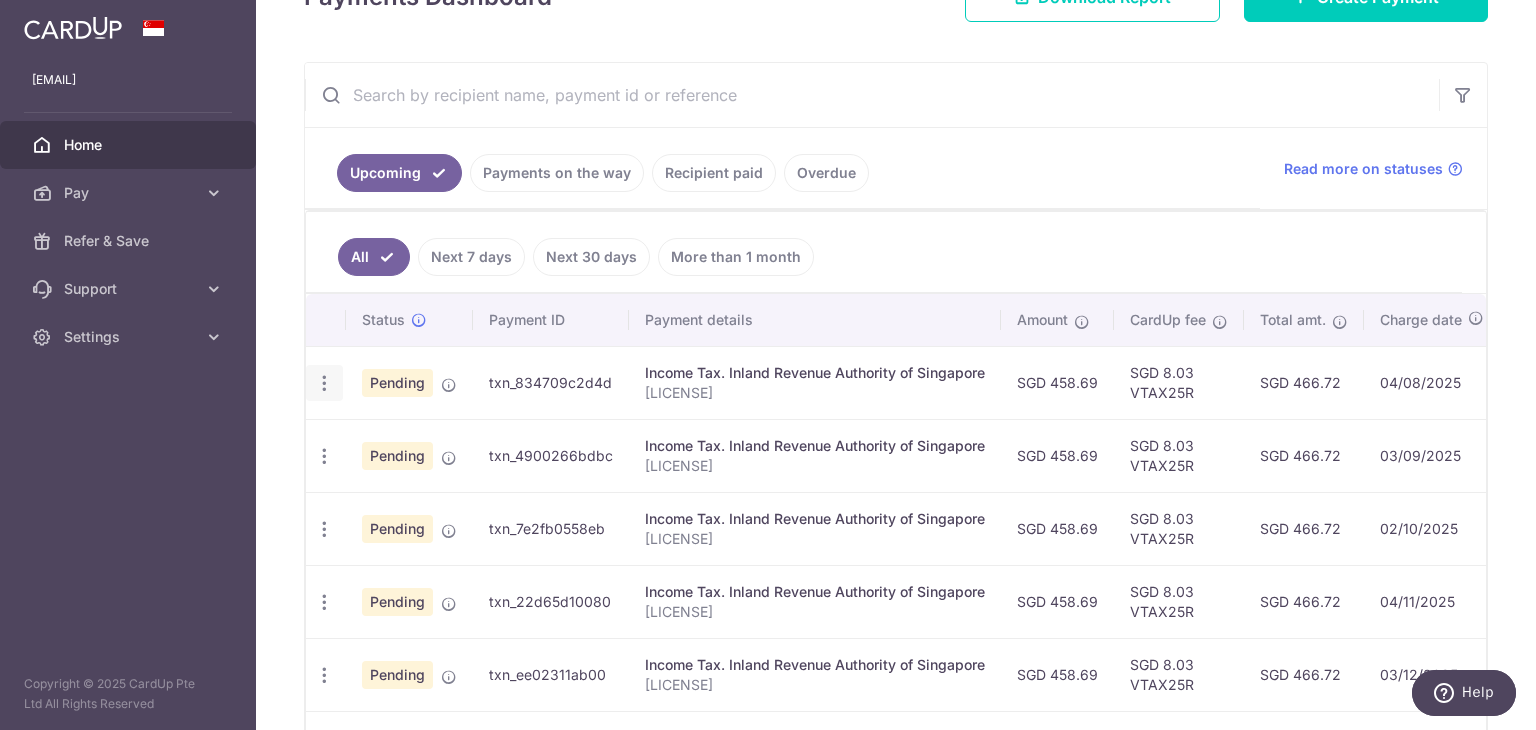 click at bounding box center (324, 383) 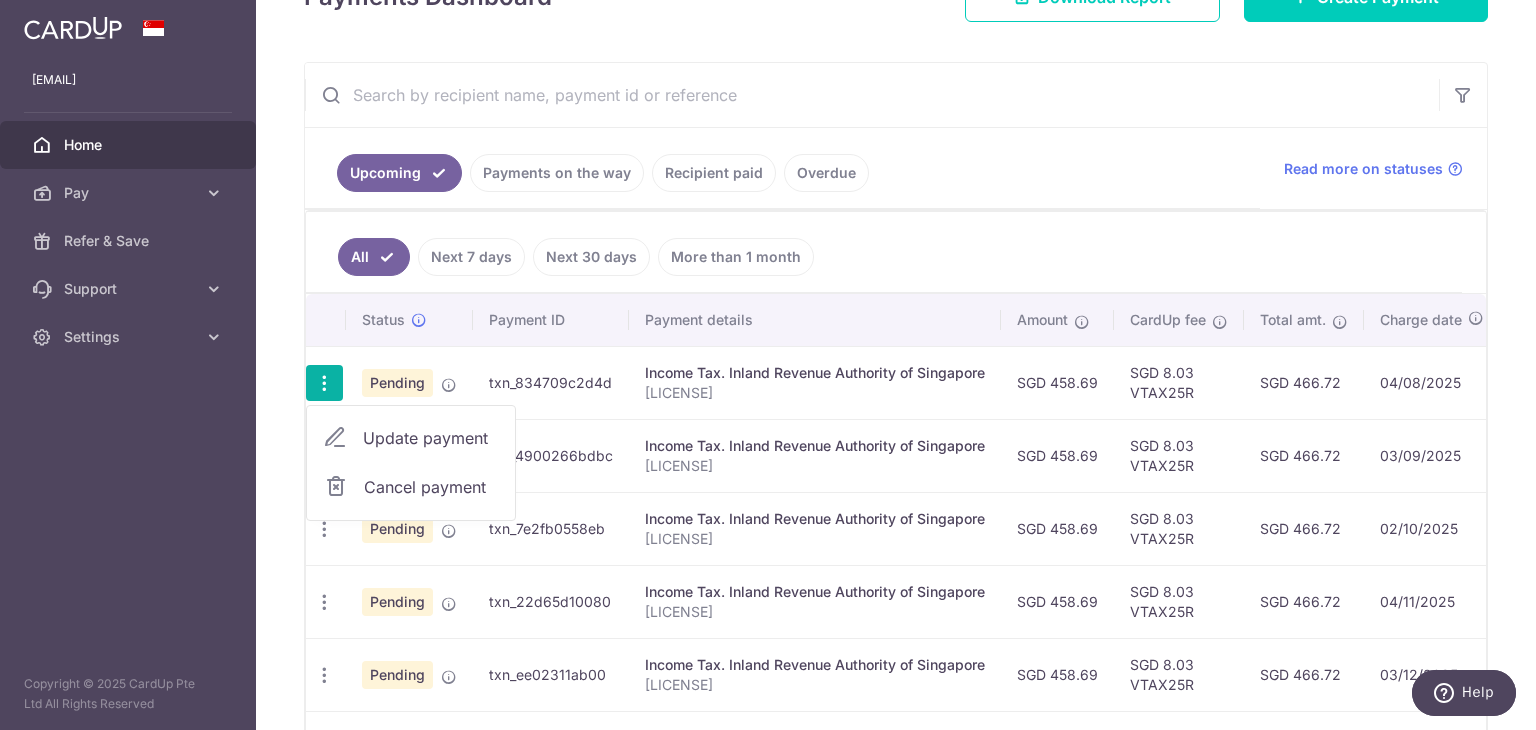 click on "Update payment" at bounding box center [411, 438] 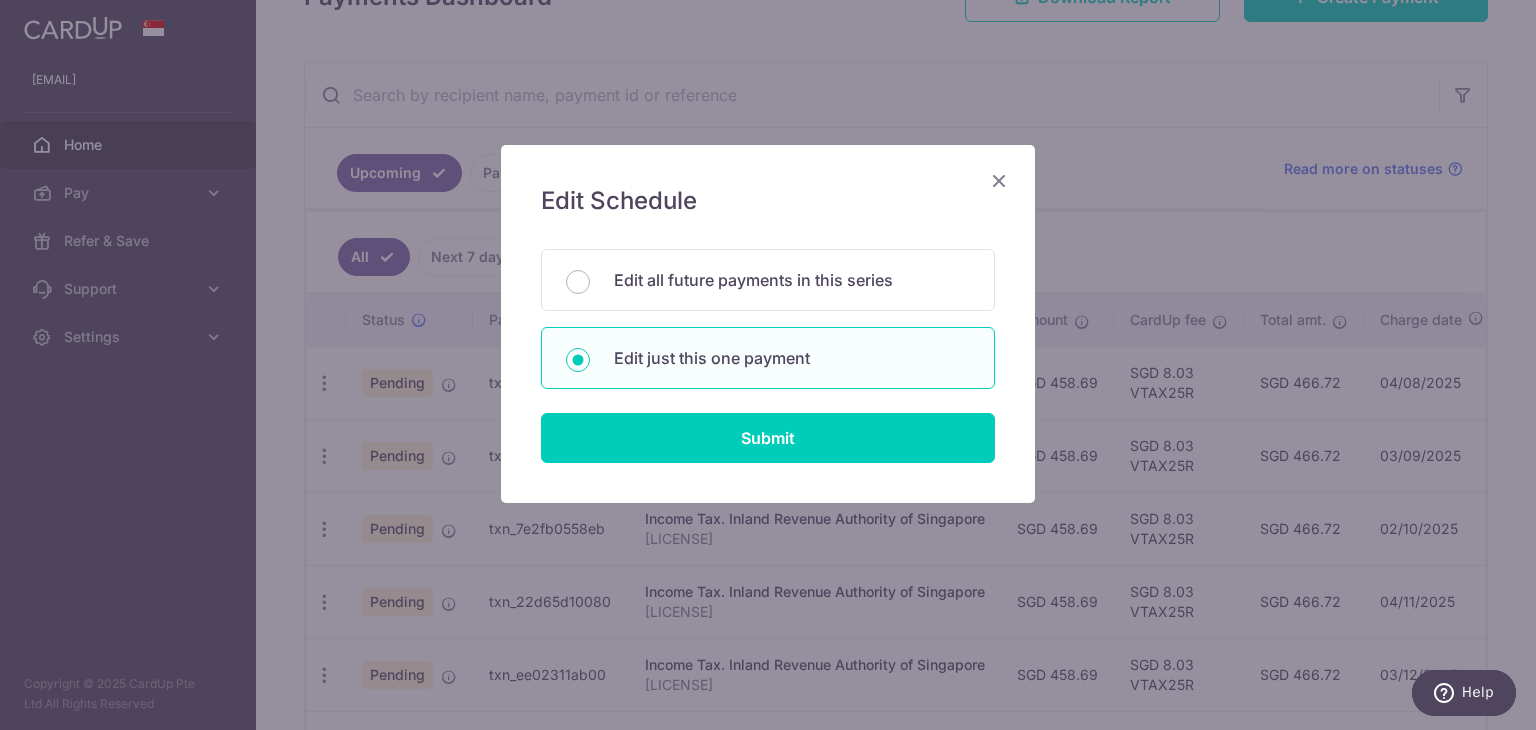 click at bounding box center [999, 180] 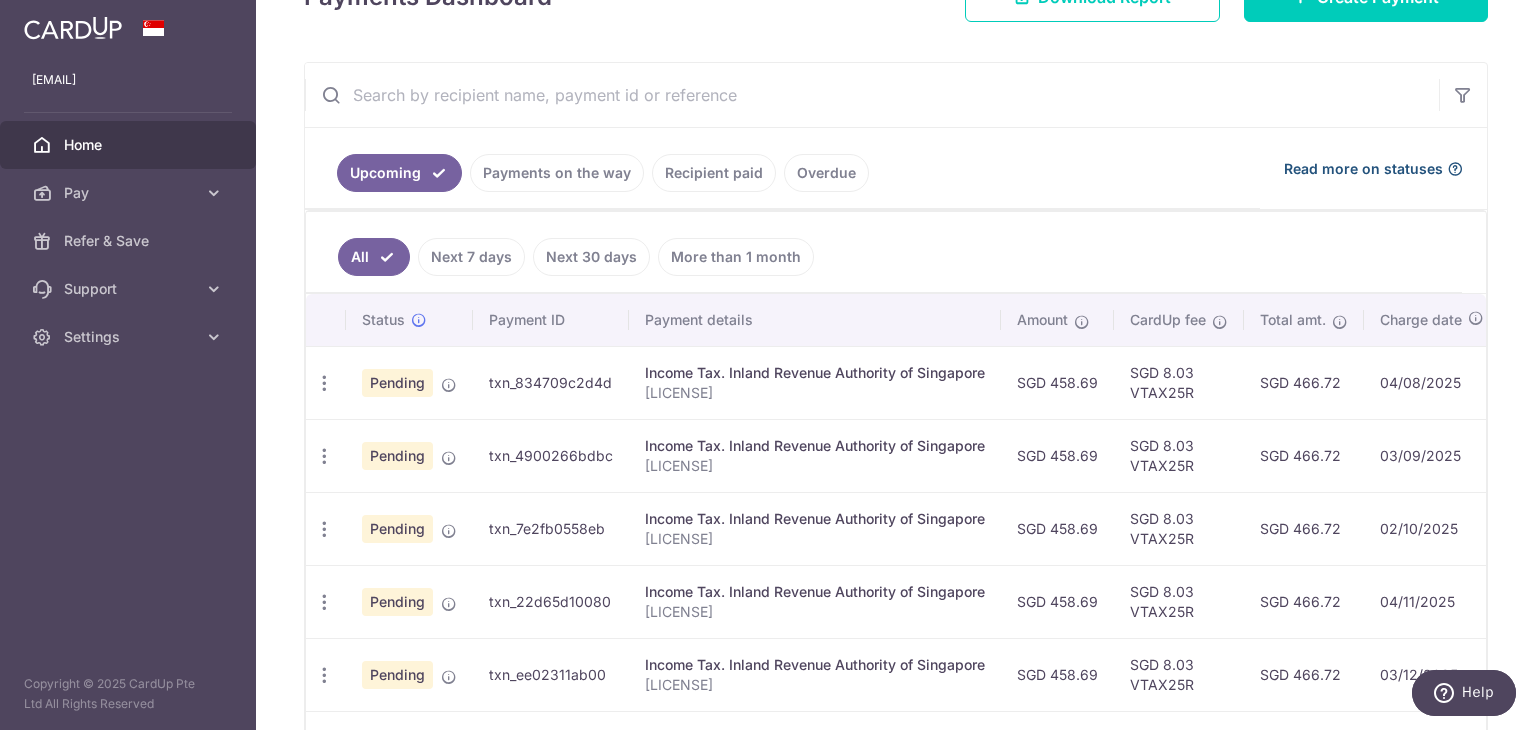 click on "Read more on statuses" at bounding box center [1363, 169] 